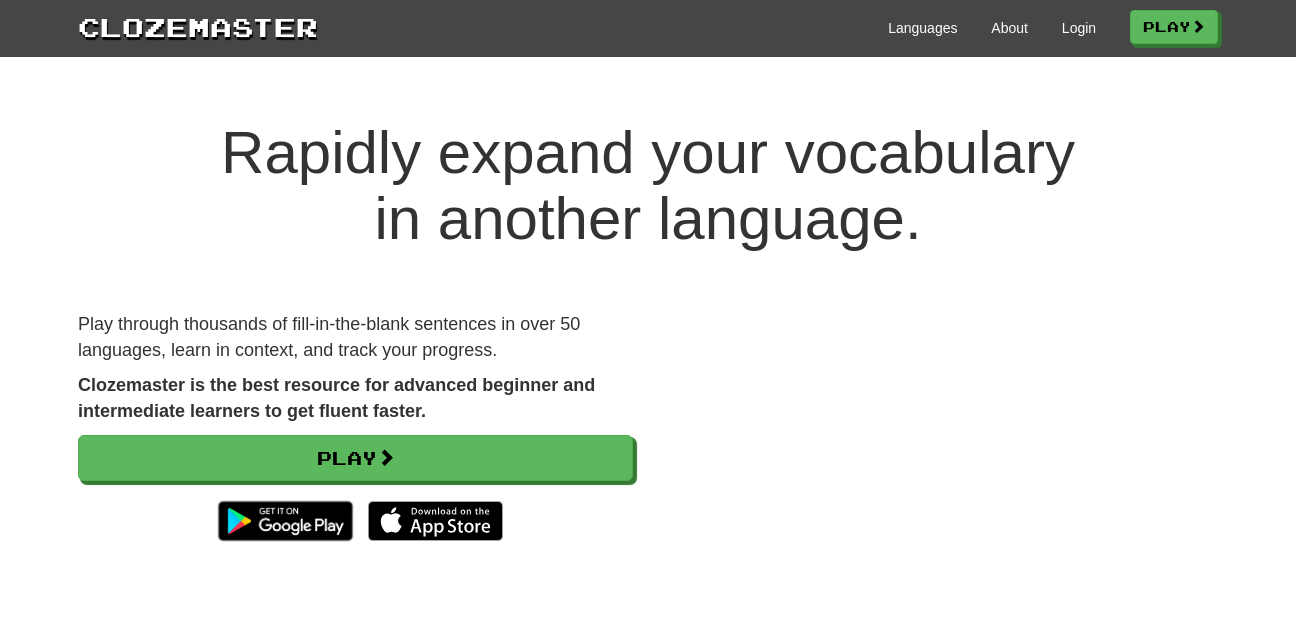 scroll, scrollTop: 0, scrollLeft: 0, axis: both 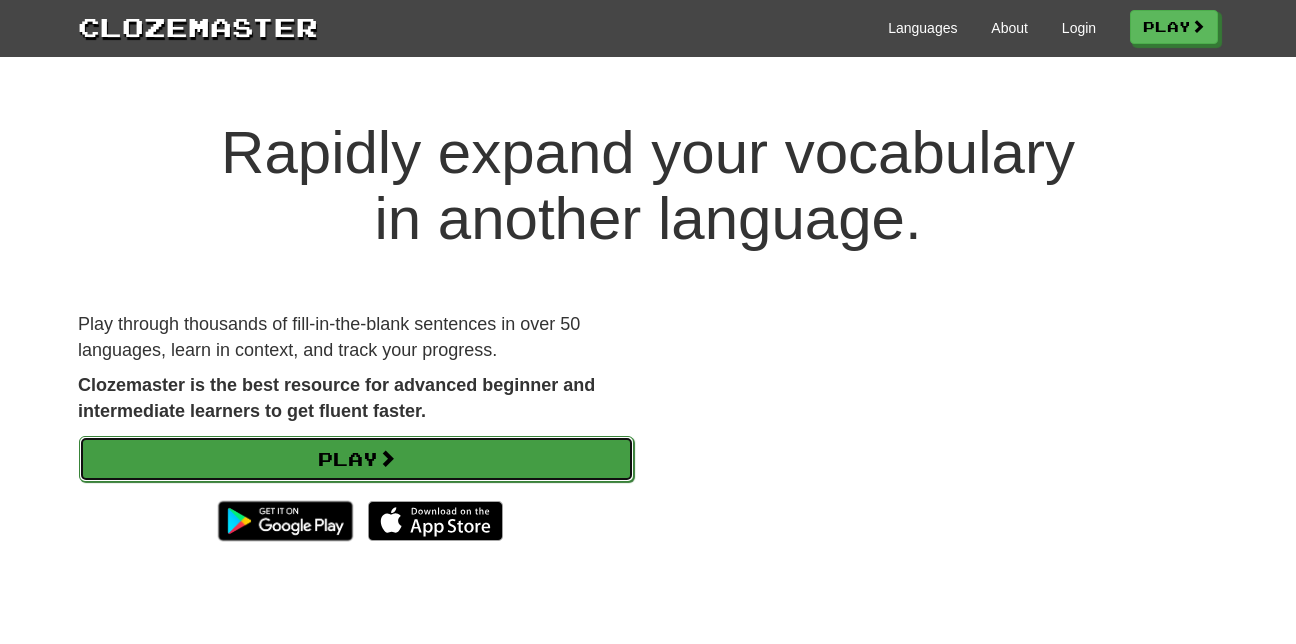 drag, startPoint x: 525, startPoint y: 462, endPoint x: 530, endPoint y: 453, distance: 10.29563 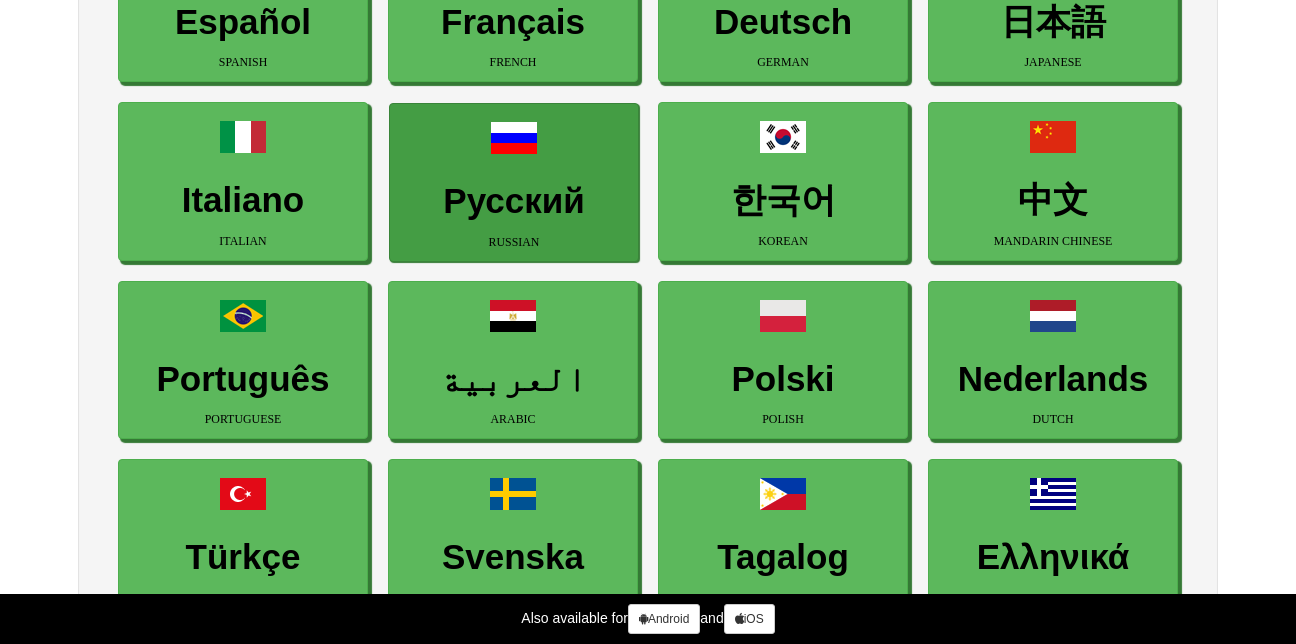 scroll, scrollTop: 400, scrollLeft: 0, axis: vertical 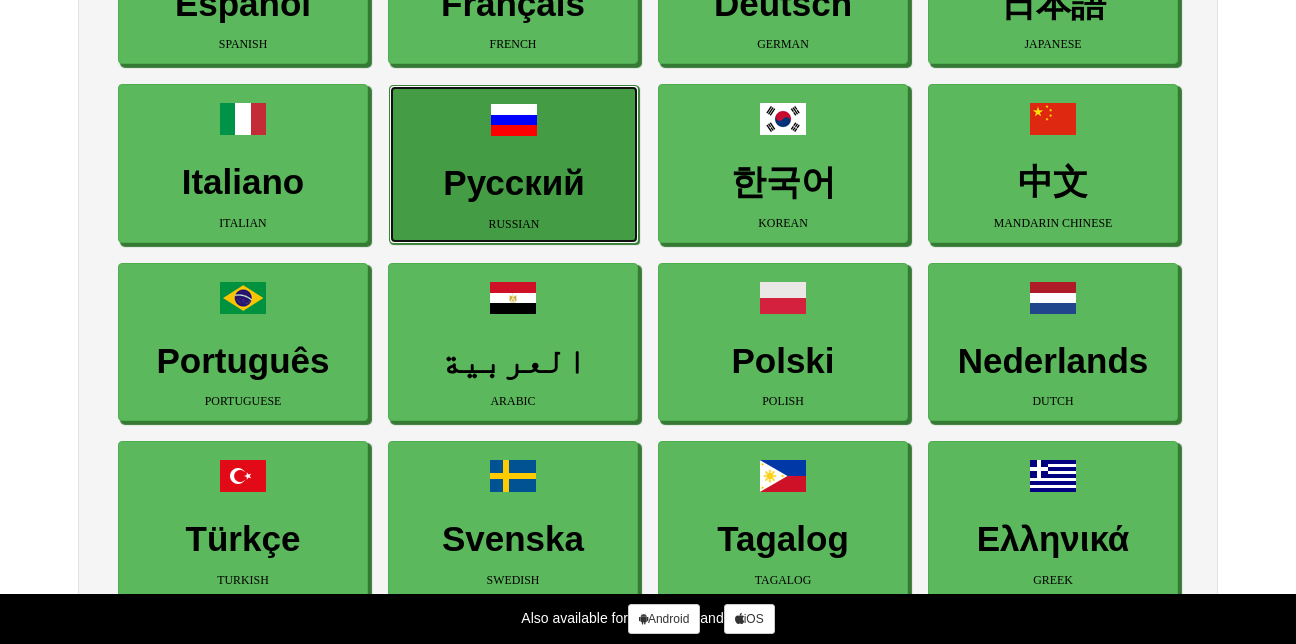click on "Русский" at bounding box center (514, 183) 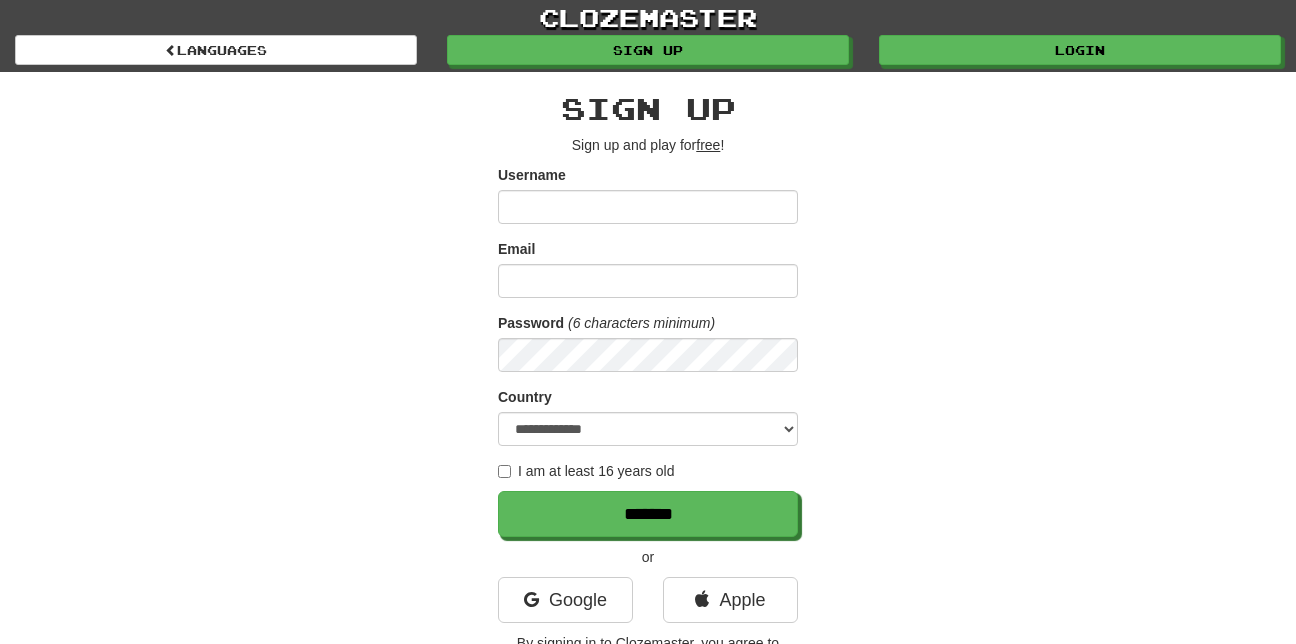 scroll, scrollTop: 0, scrollLeft: 0, axis: both 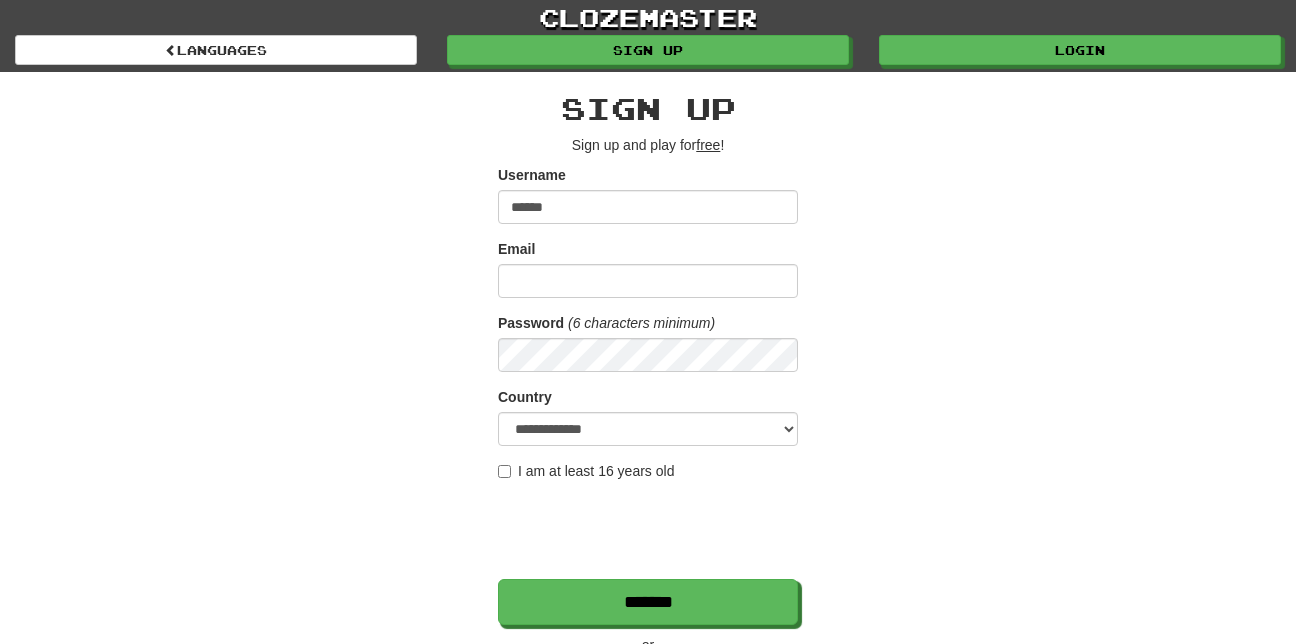 type on "******" 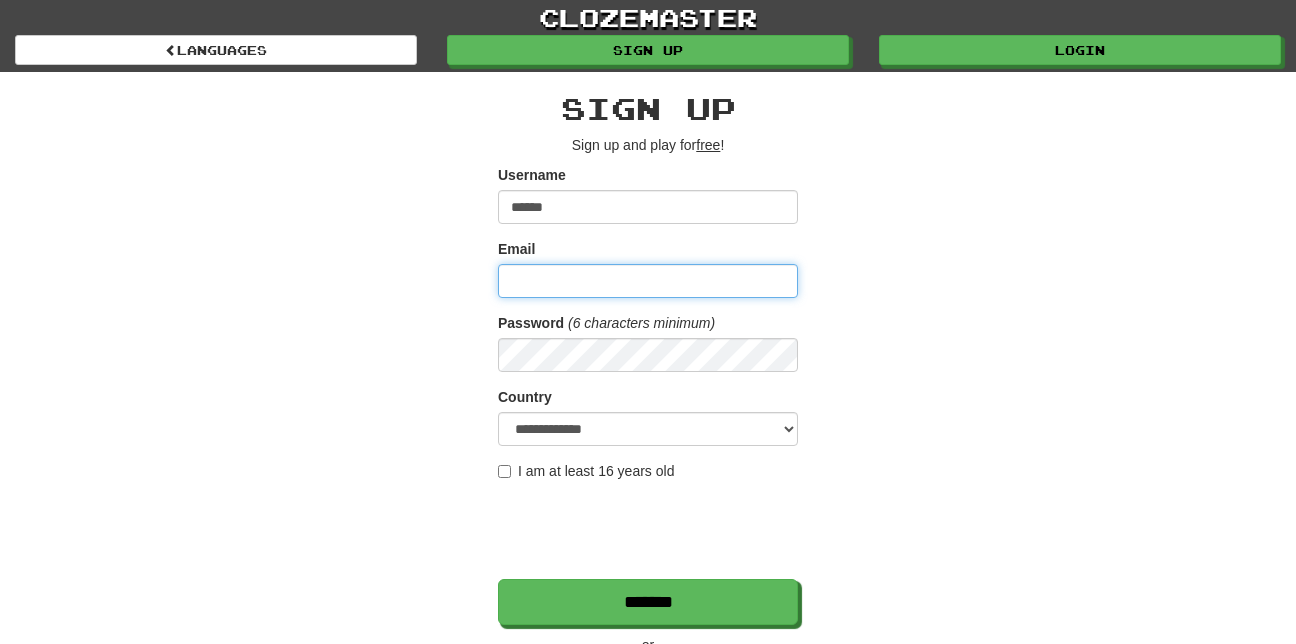 click on "Email" at bounding box center (648, 281) 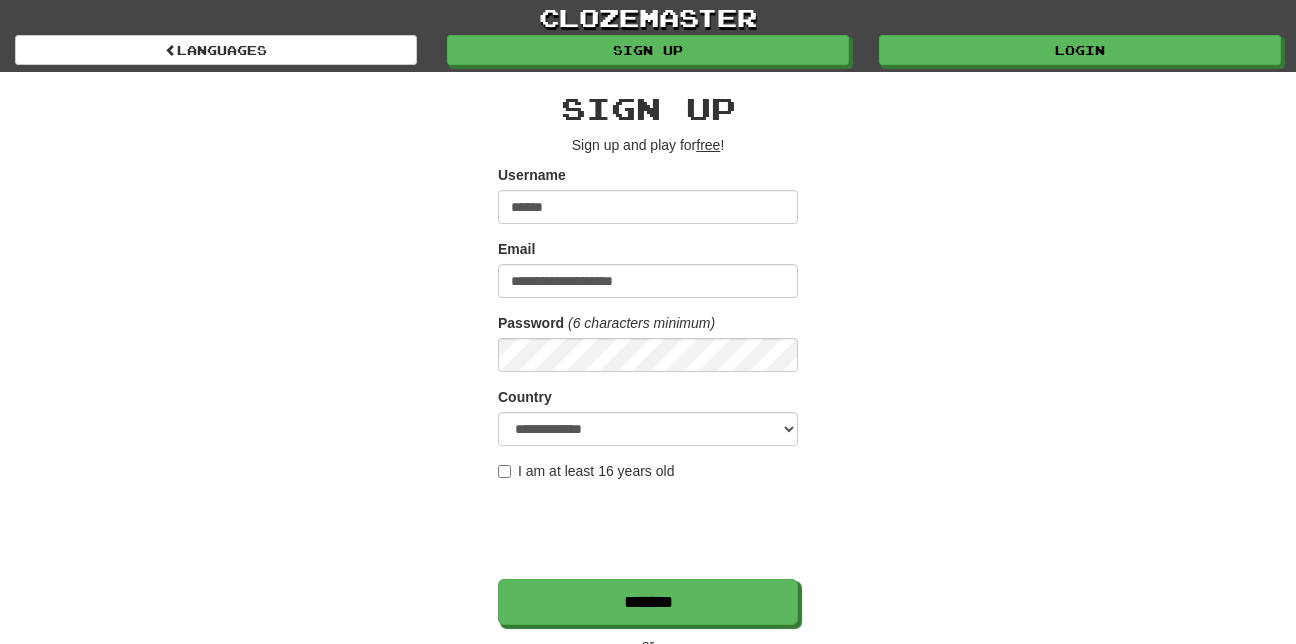 click on "I am at least 16 years old" at bounding box center [586, 471] 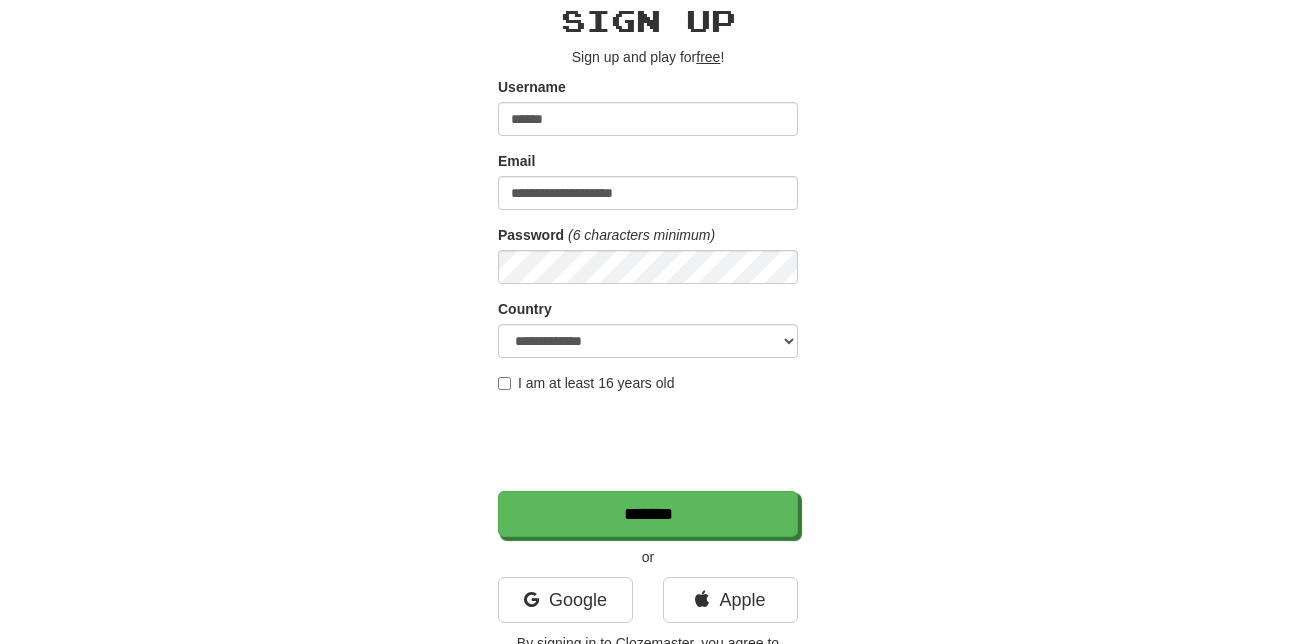 scroll, scrollTop: 200, scrollLeft: 0, axis: vertical 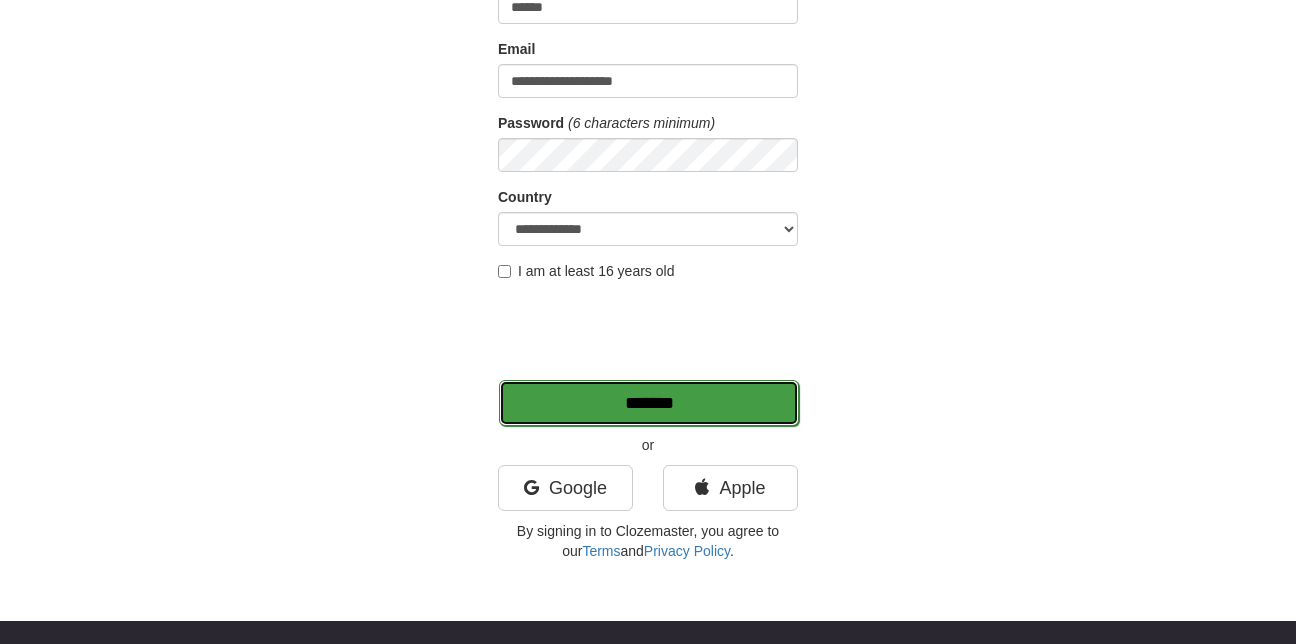 click on "*******" at bounding box center [649, 403] 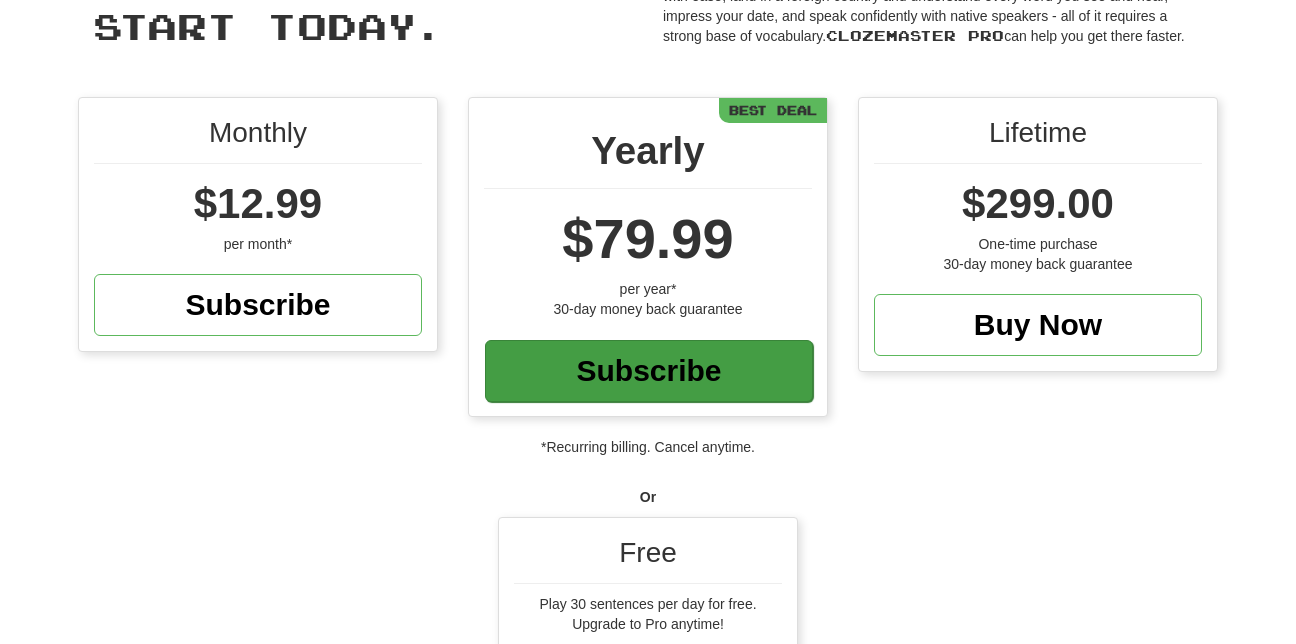 scroll, scrollTop: 400, scrollLeft: 0, axis: vertical 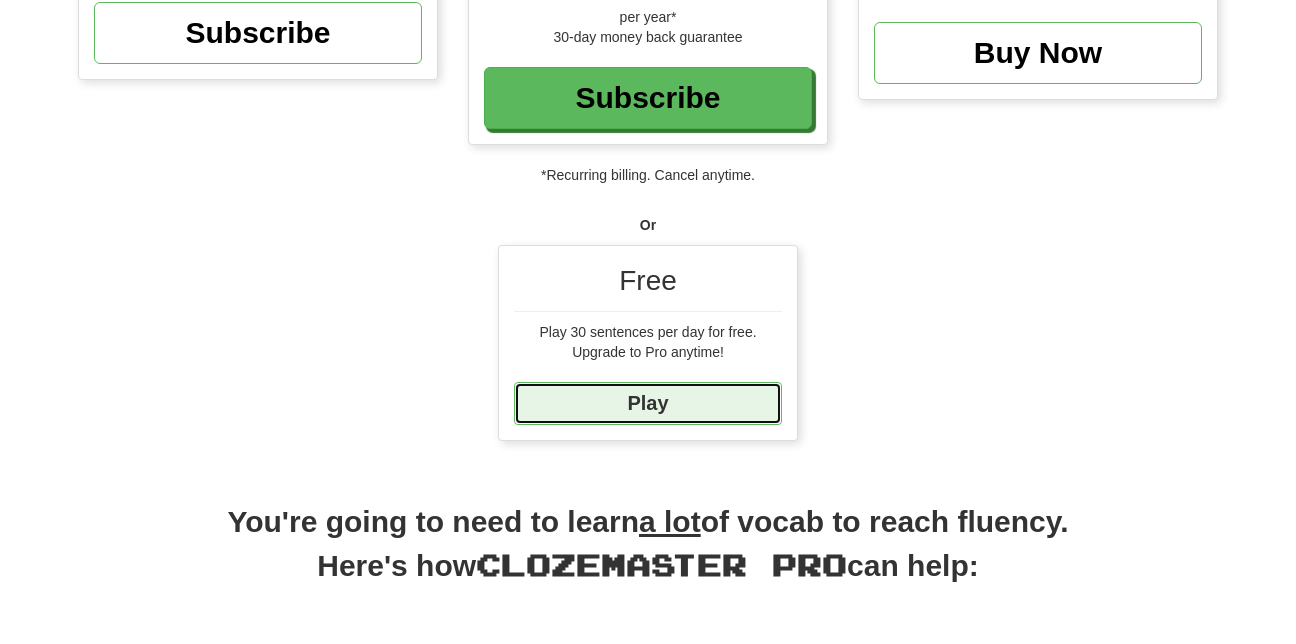 click on "Play" at bounding box center [648, 403] 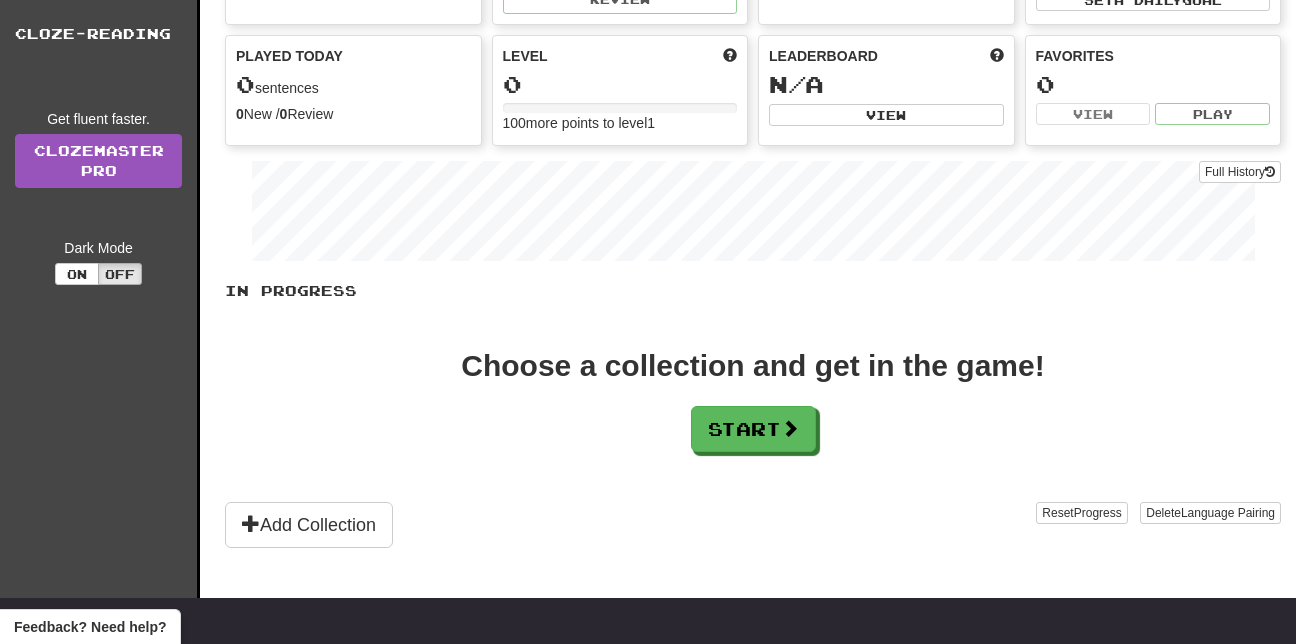 scroll, scrollTop: 300, scrollLeft: 0, axis: vertical 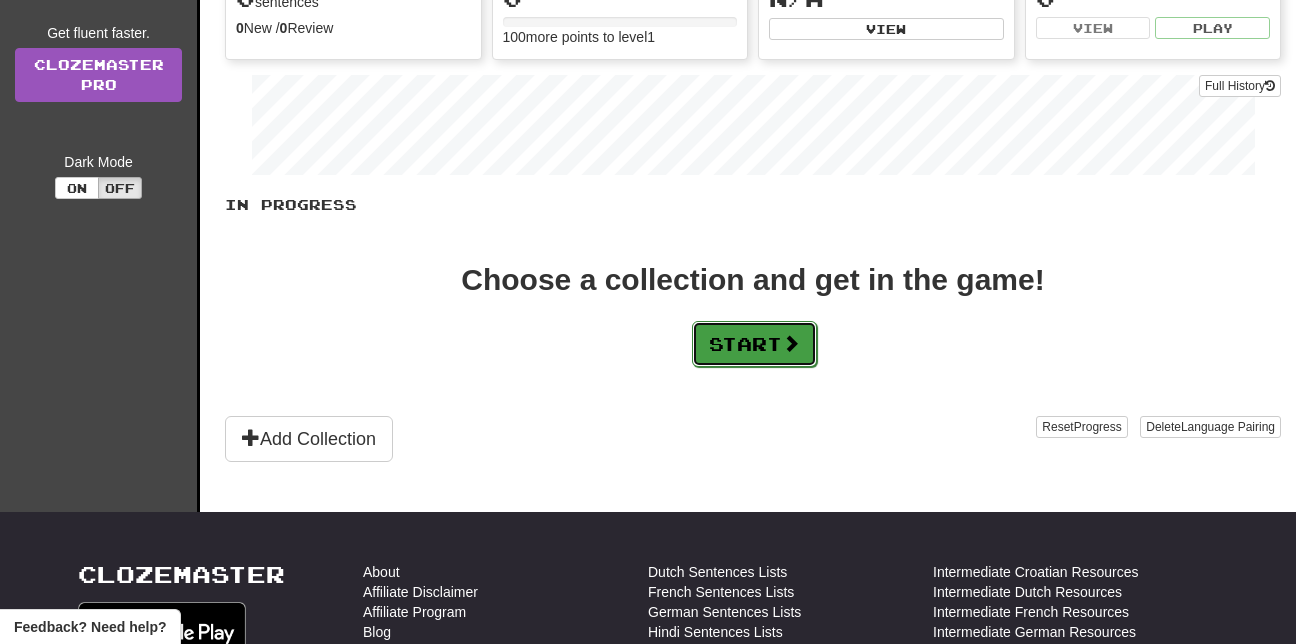 click on "Start" at bounding box center (754, 344) 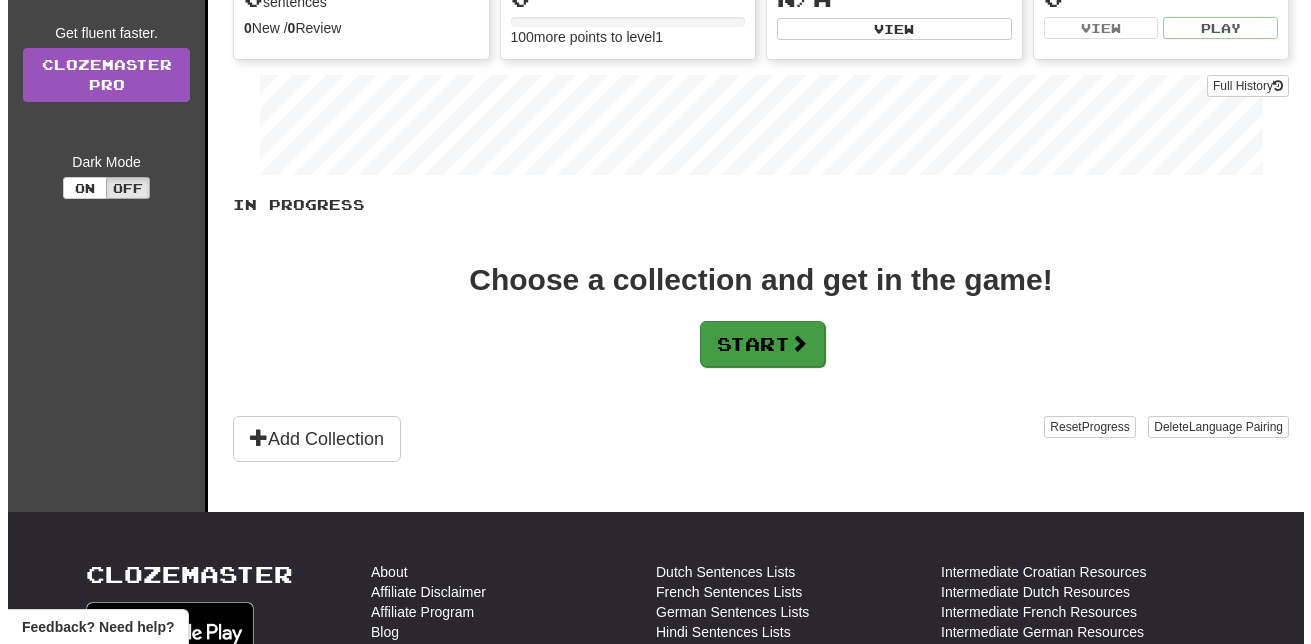 scroll, scrollTop: 0, scrollLeft: 0, axis: both 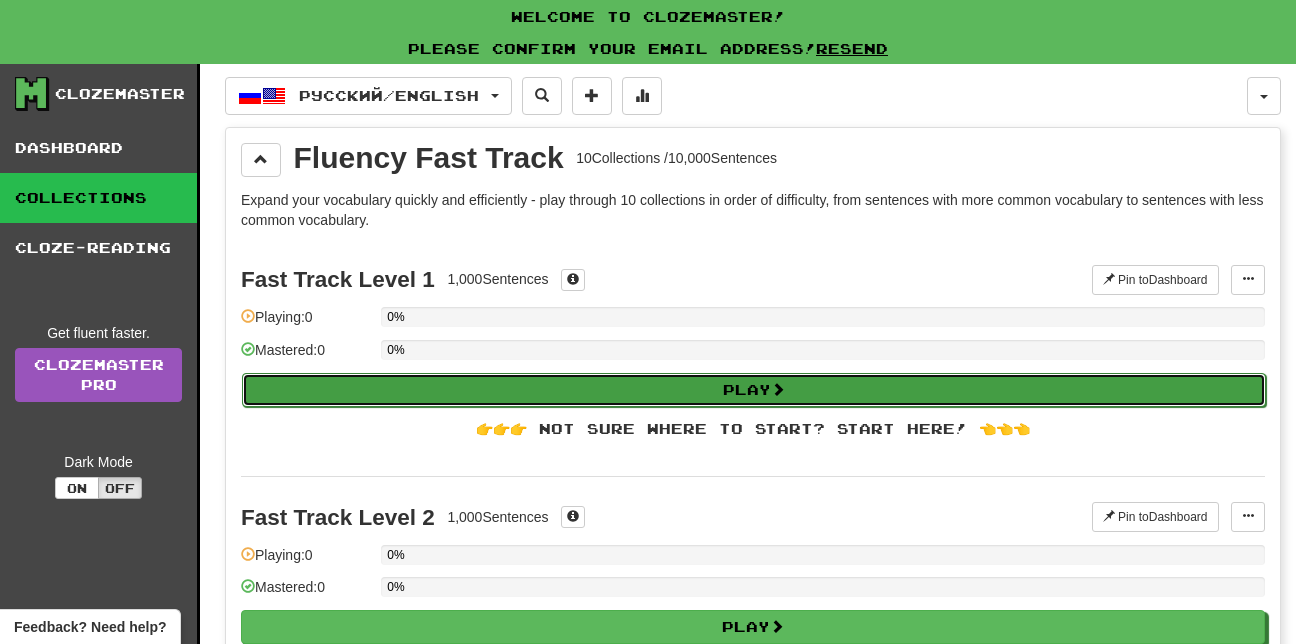 click on "Play" at bounding box center (754, 390) 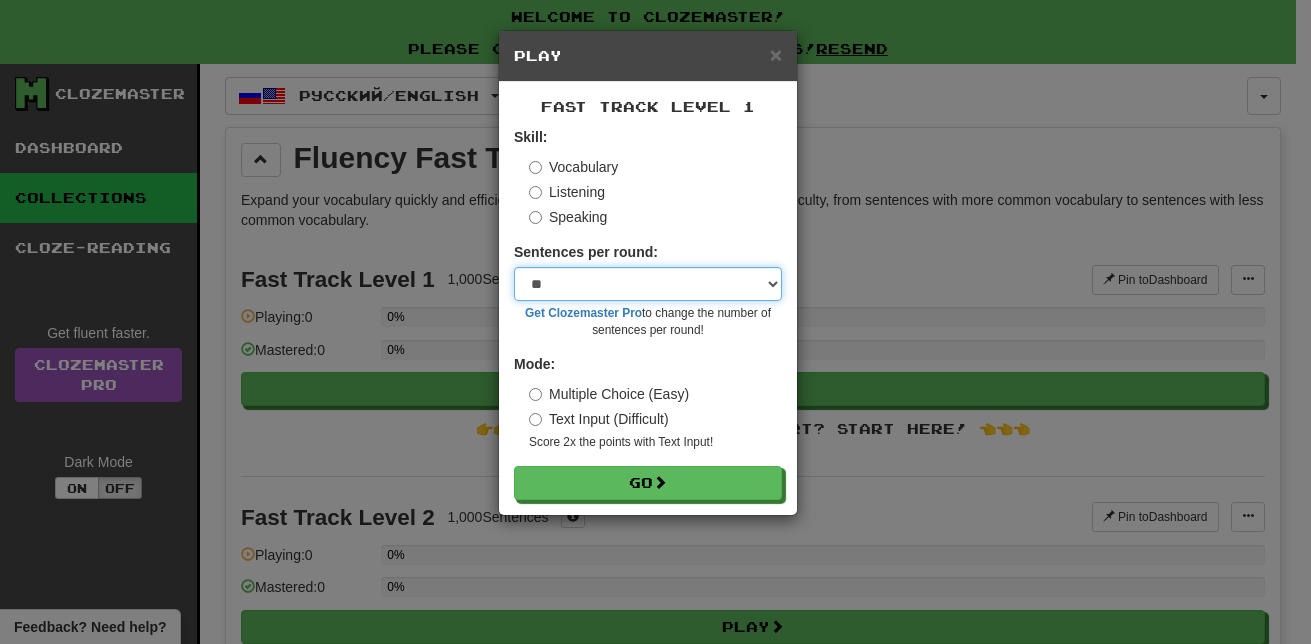 click on "* ** ** ** ** ** *** ********" at bounding box center [648, 284] 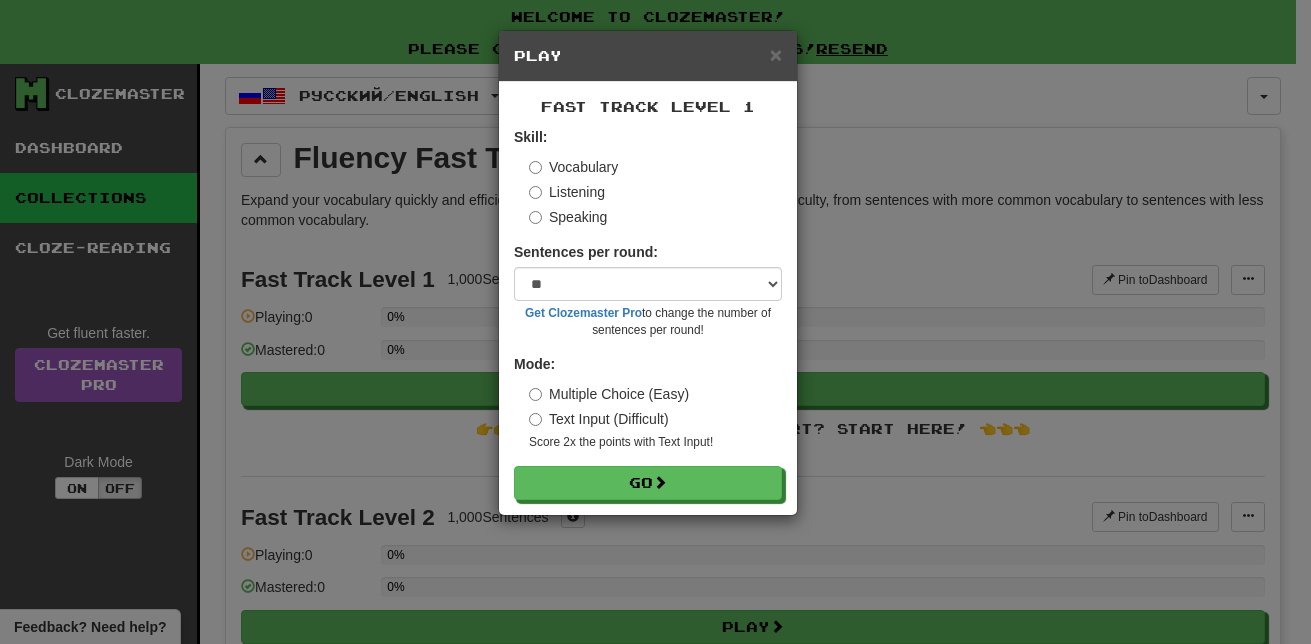 click on "Get Clozemaster Pro  to change the number of sentences per round!" at bounding box center (648, 322) 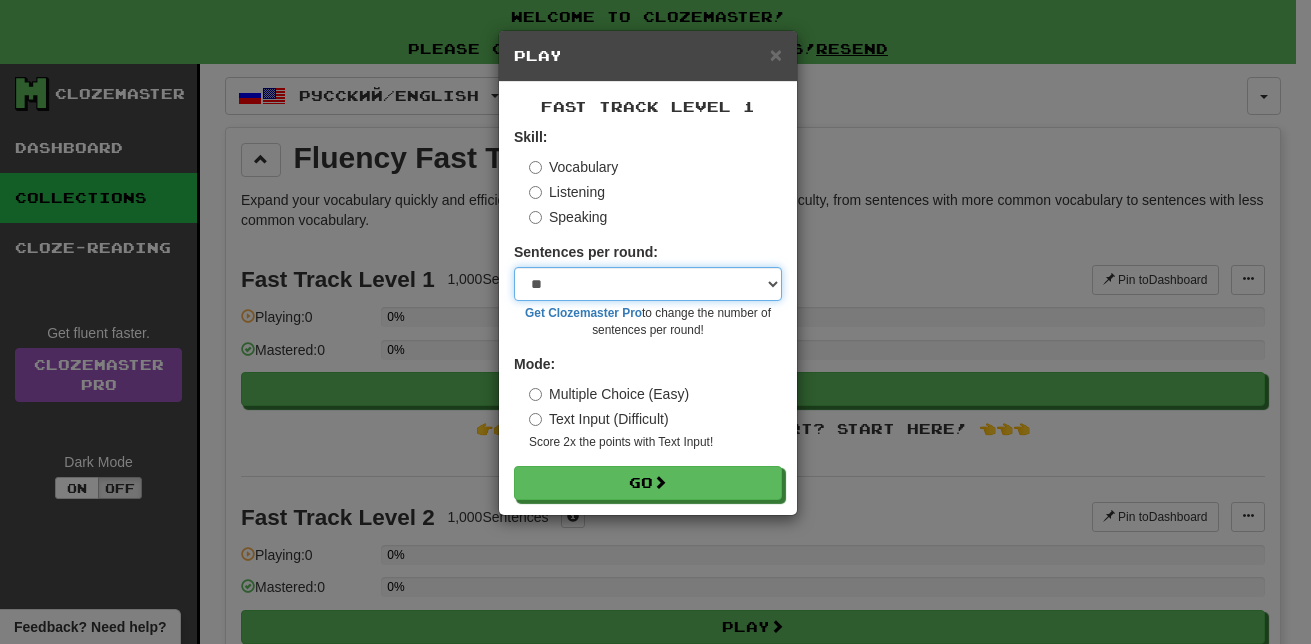 click on "* ** ** ** ** ** *** ********" at bounding box center [648, 284] 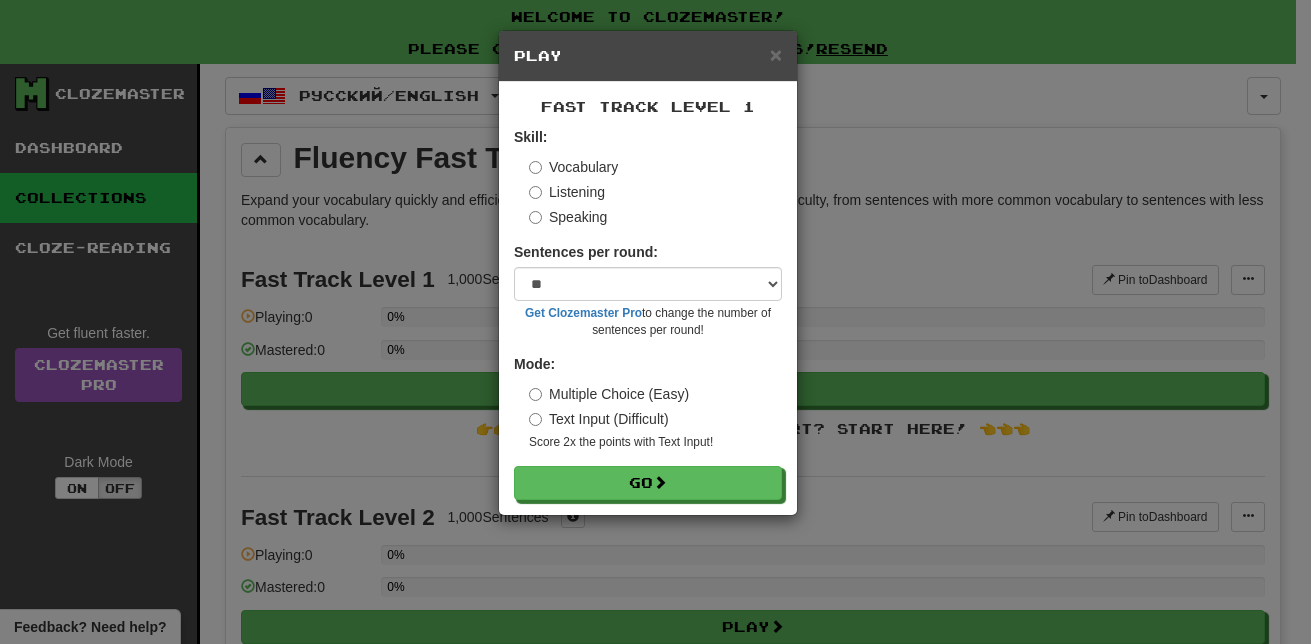 click on "Mode:" at bounding box center [530, 137] 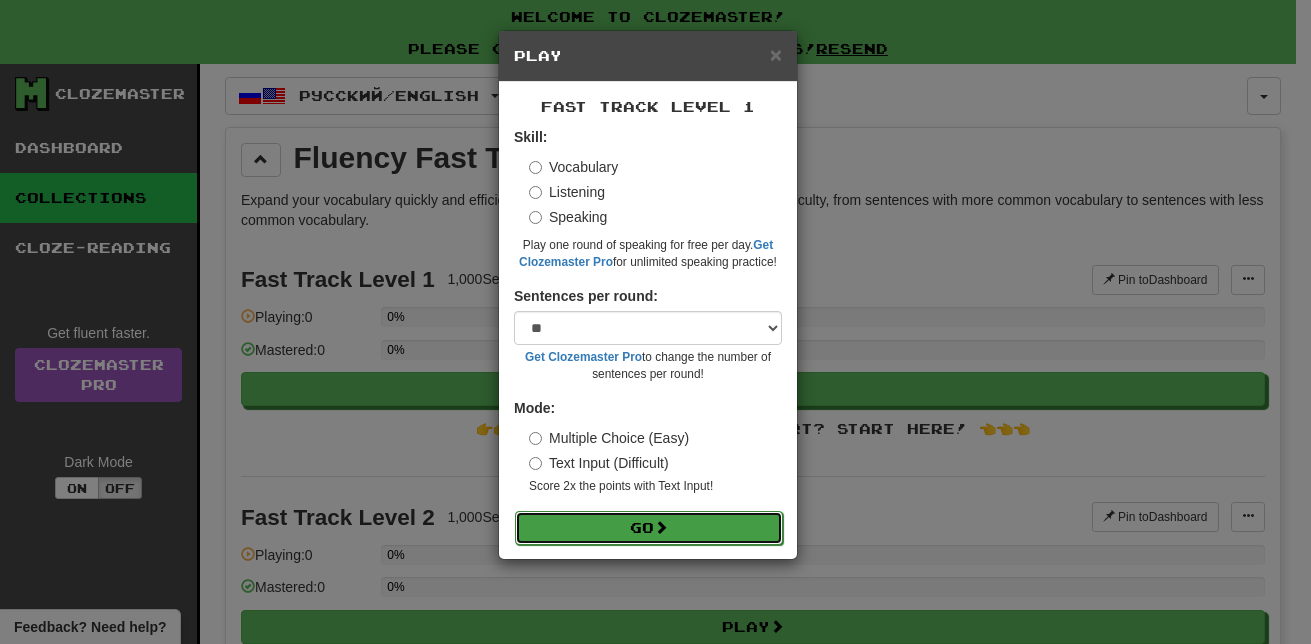 click on "Go" at bounding box center (649, 528) 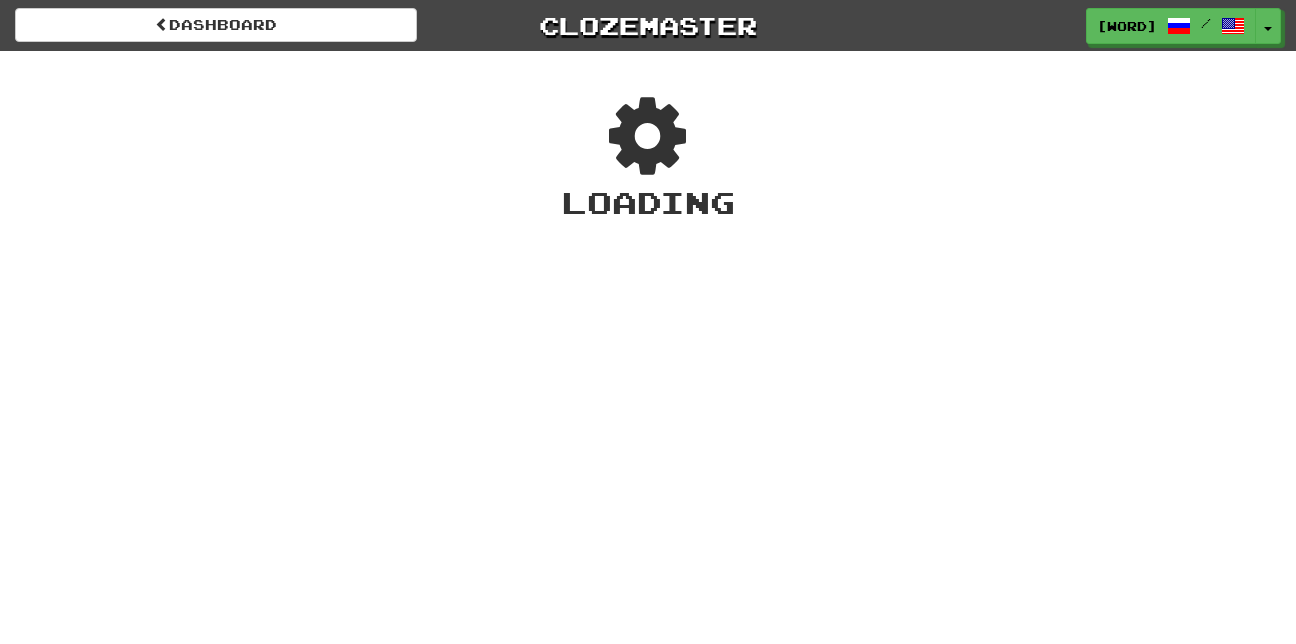 scroll, scrollTop: 0, scrollLeft: 0, axis: both 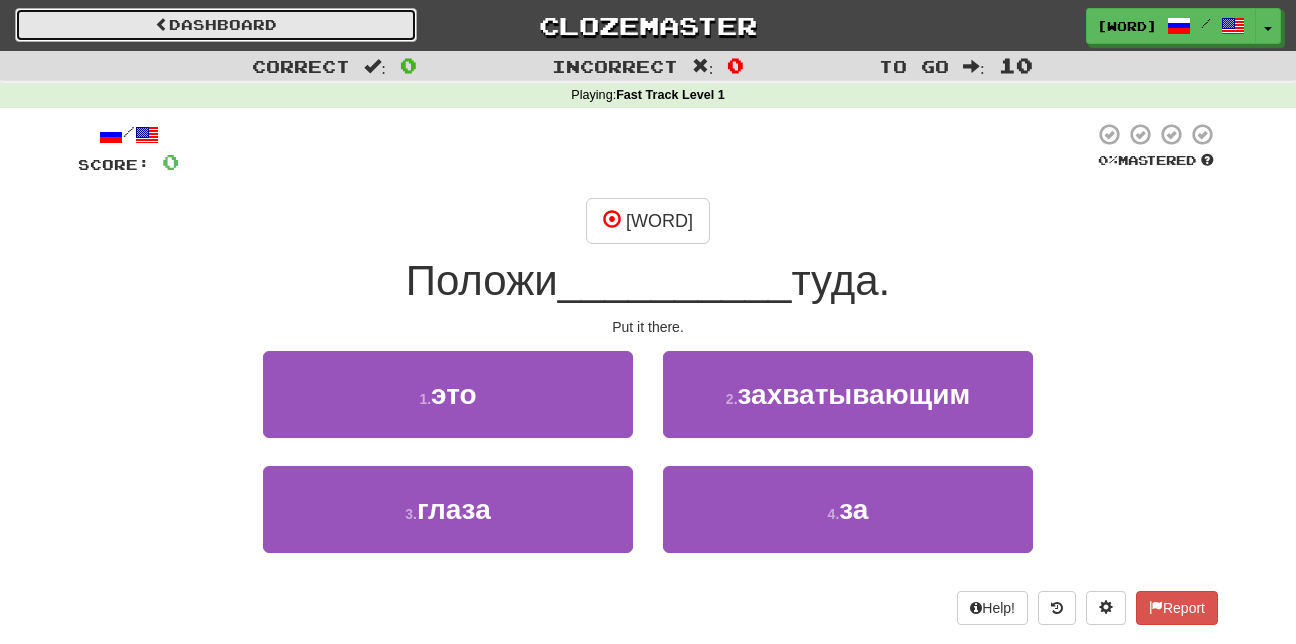 click on "Dashboard" at bounding box center [216, 25] 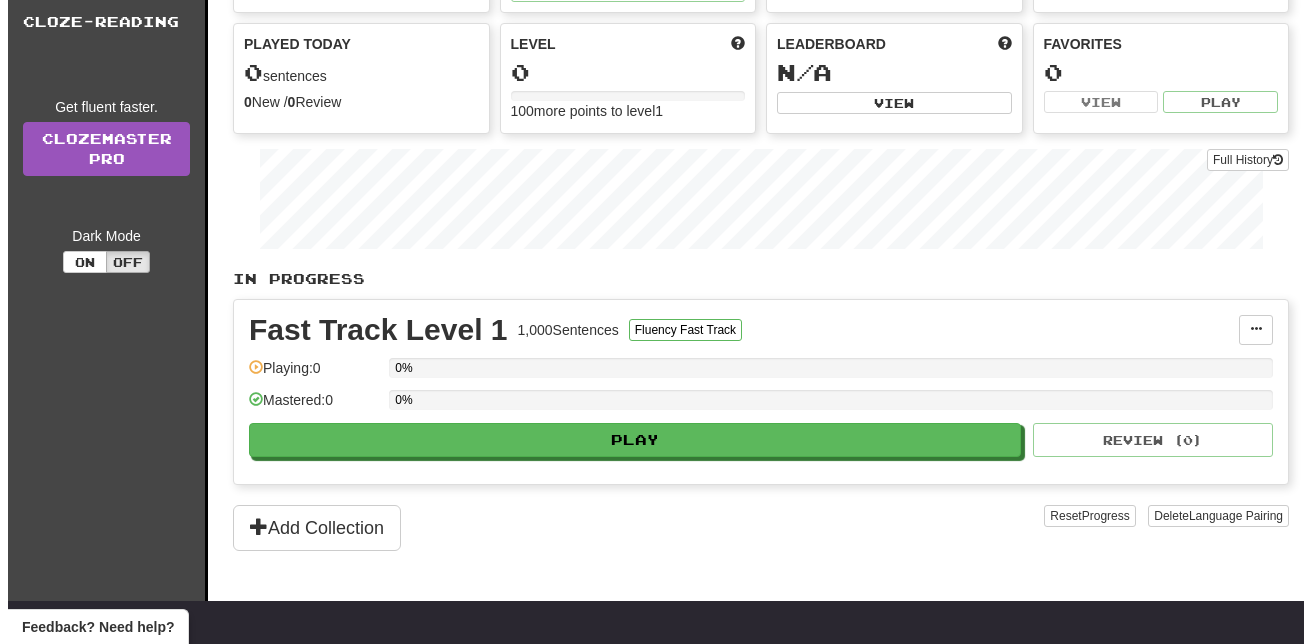 scroll, scrollTop: 200, scrollLeft: 0, axis: vertical 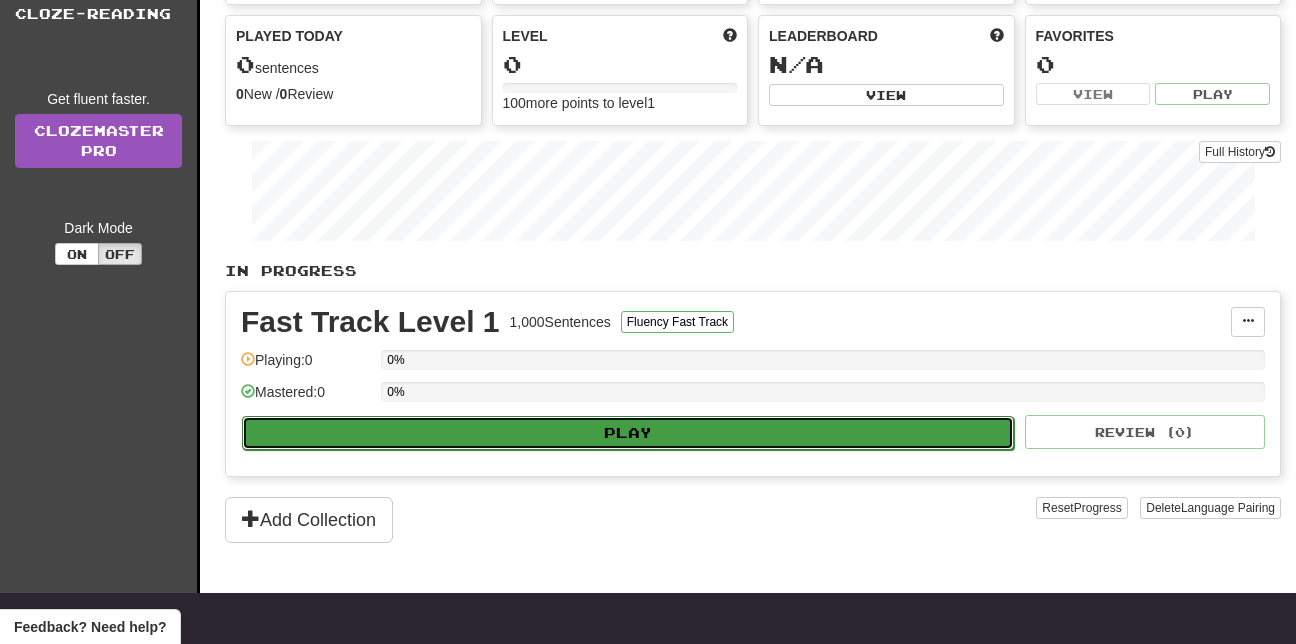 click on "Play" at bounding box center [628, 433] 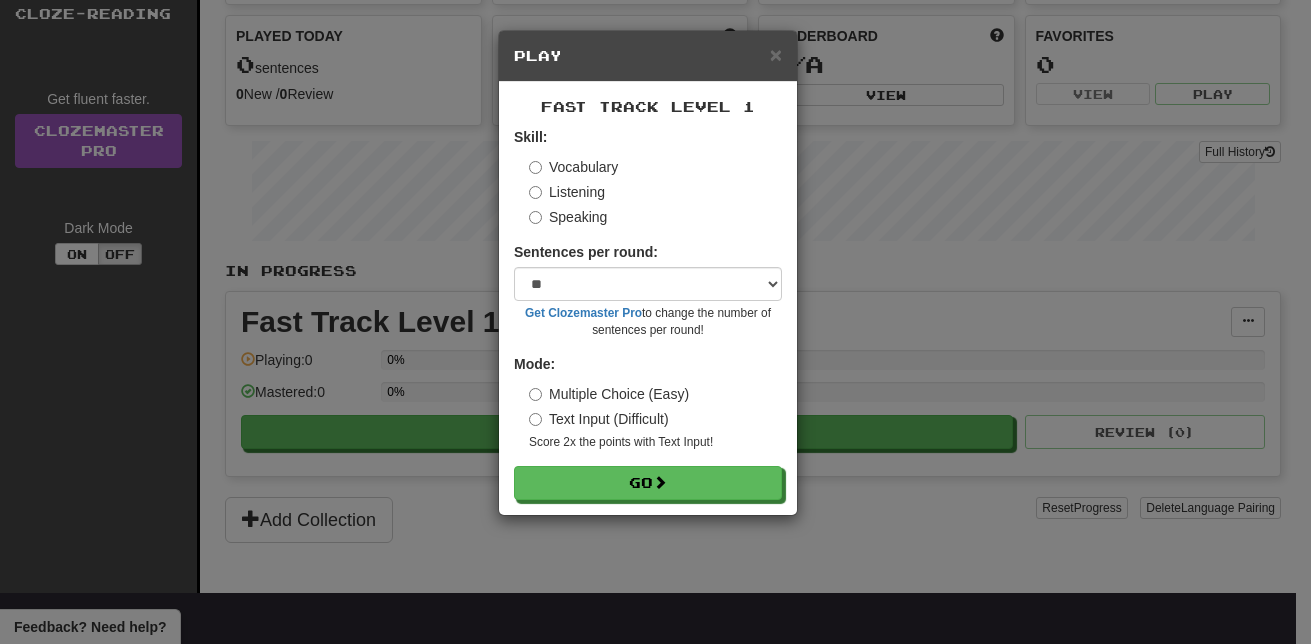 click on "Listening" at bounding box center (573, 167) 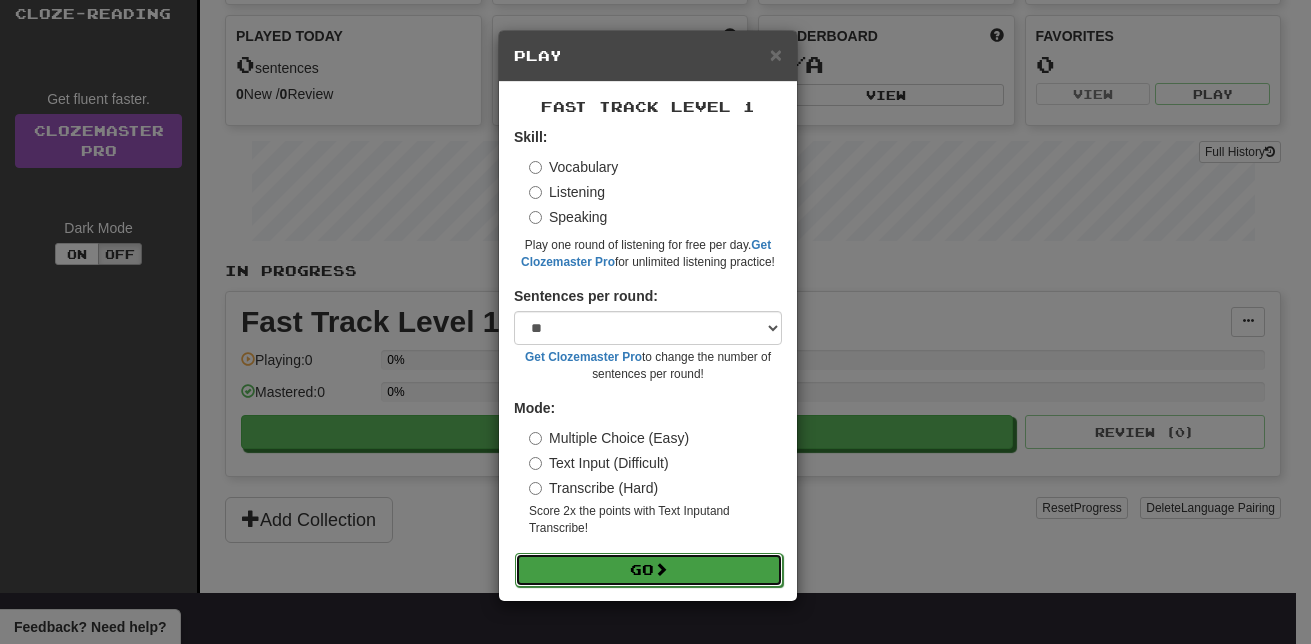 click on "Go" at bounding box center [649, 570] 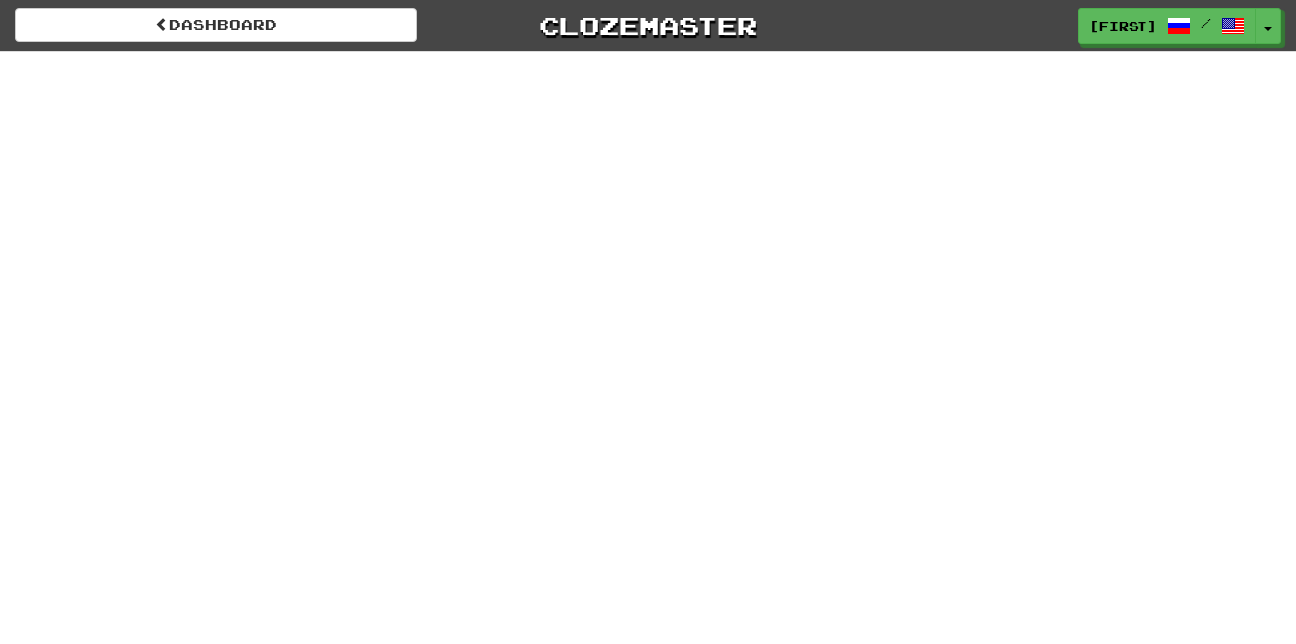 scroll, scrollTop: 0, scrollLeft: 0, axis: both 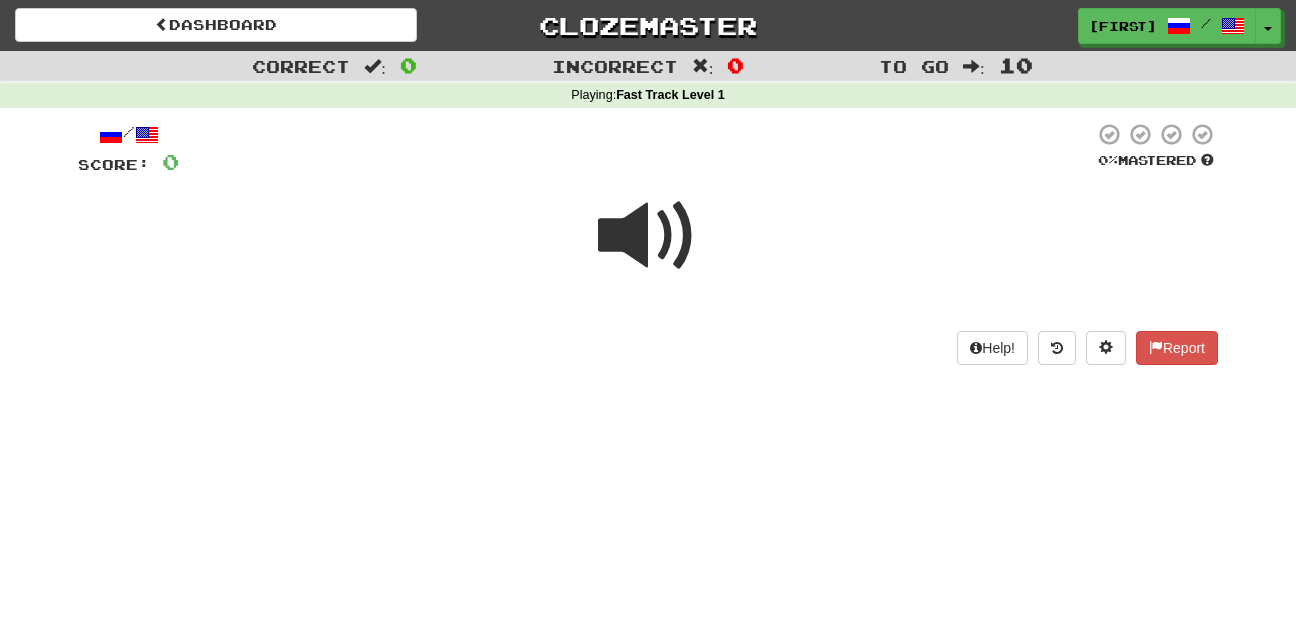 click at bounding box center [648, 236] 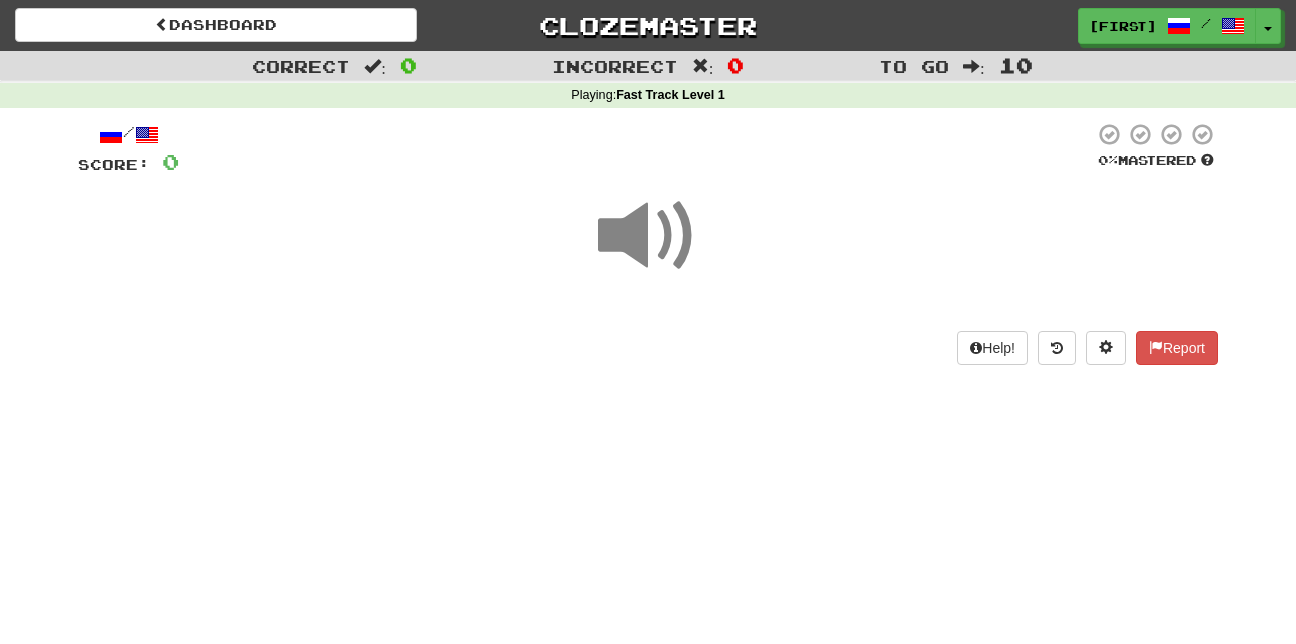 click at bounding box center [648, 236] 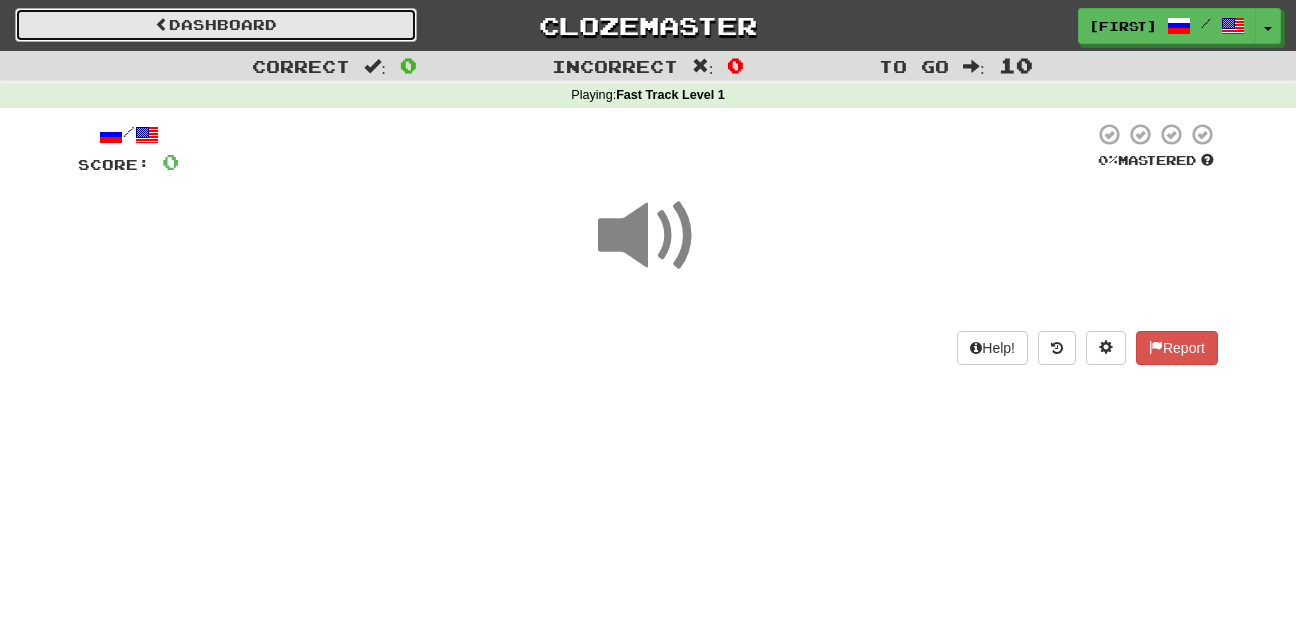 click on "Dashboard" at bounding box center (216, 25) 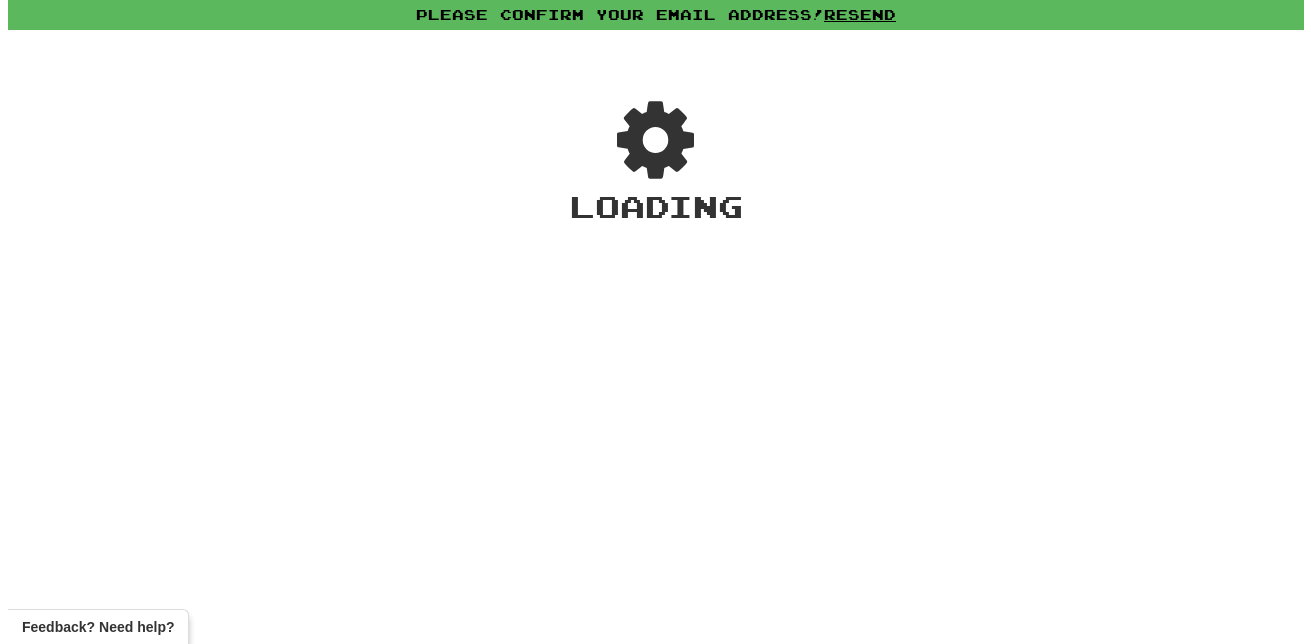 scroll, scrollTop: 0, scrollLeft: 0, axis: both 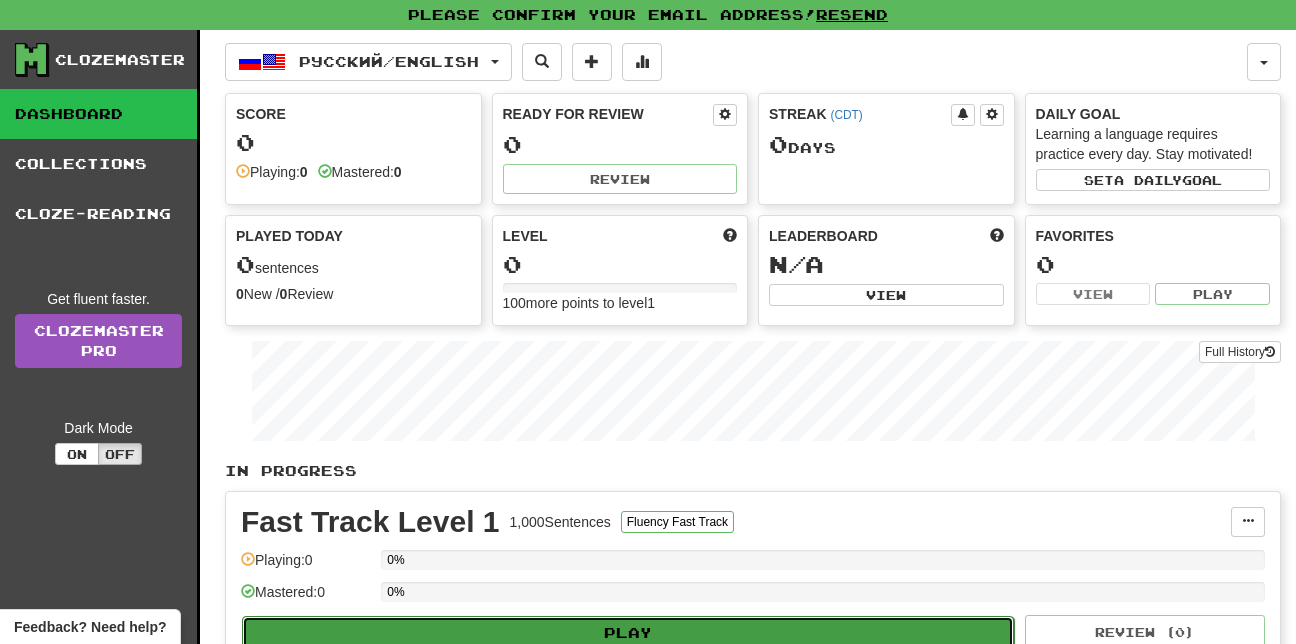 click on "Play" at bounding box center [628, 633] 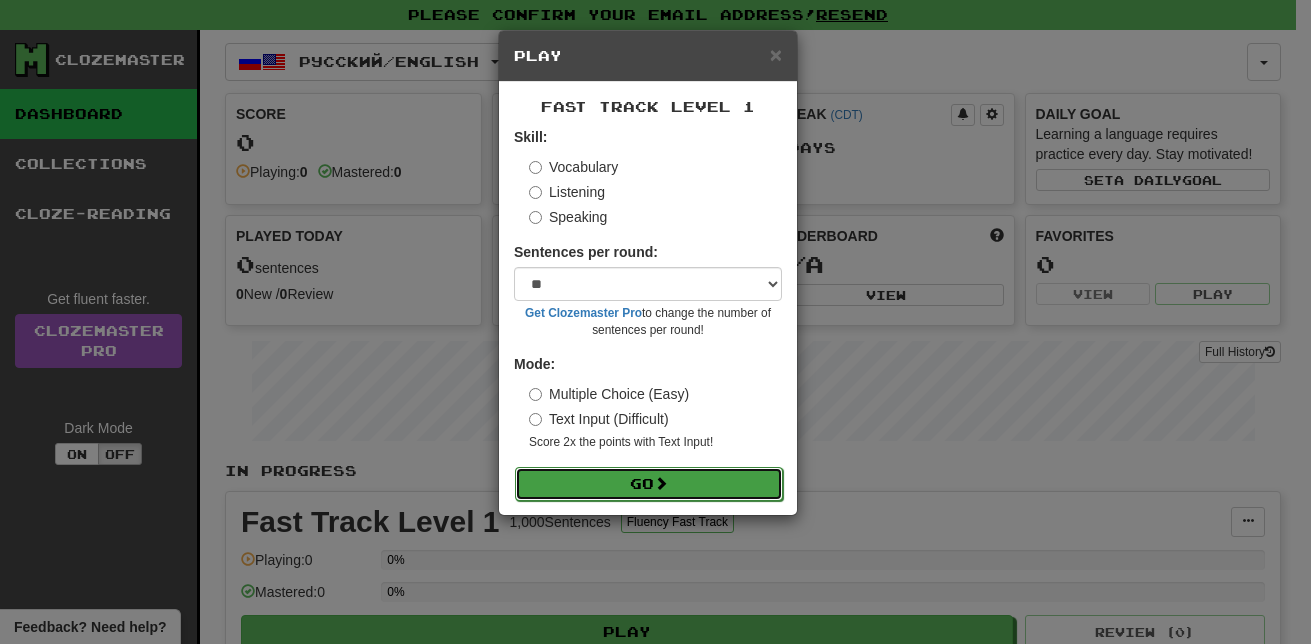 click on "Go" at bounding box center [649, 484] 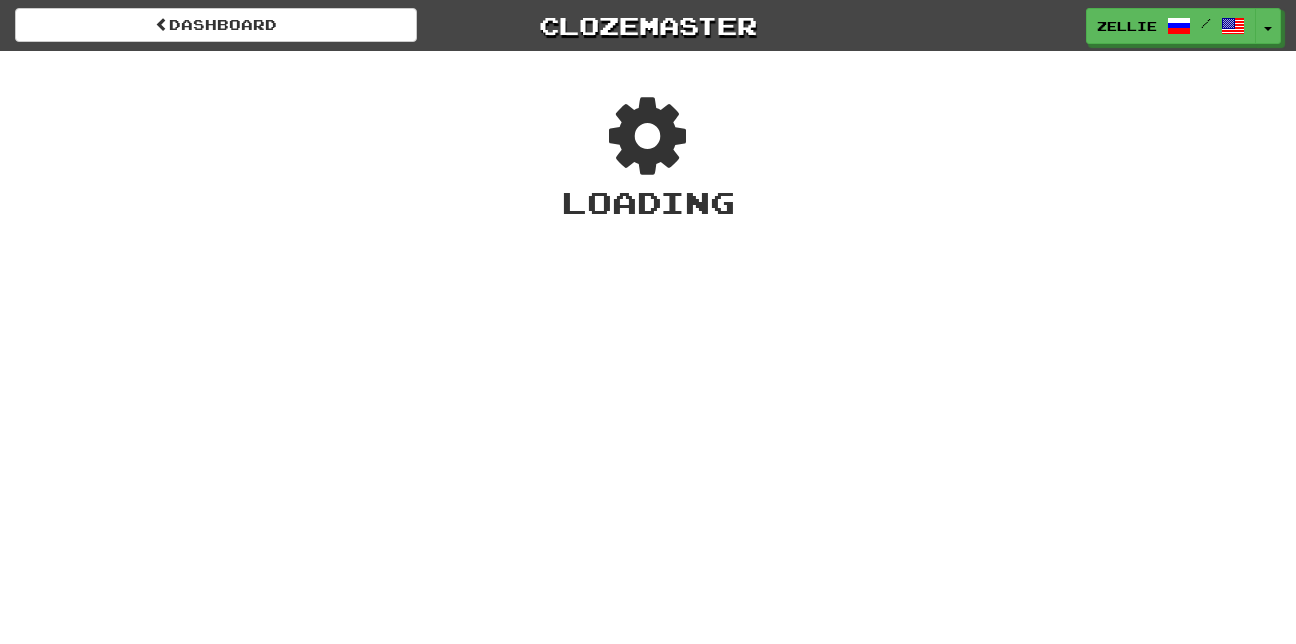 scroll, scrollTop: 0, scrollLeft: 0, axis: both 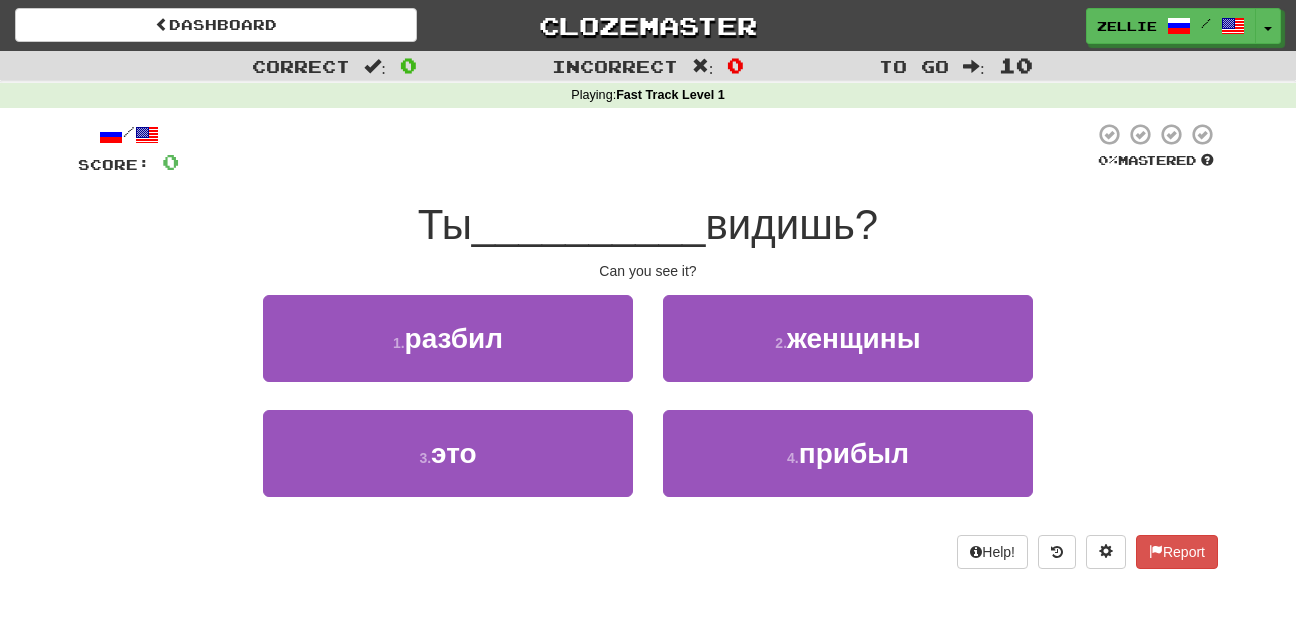 click on "Ты" at bounding box center [445, 224] 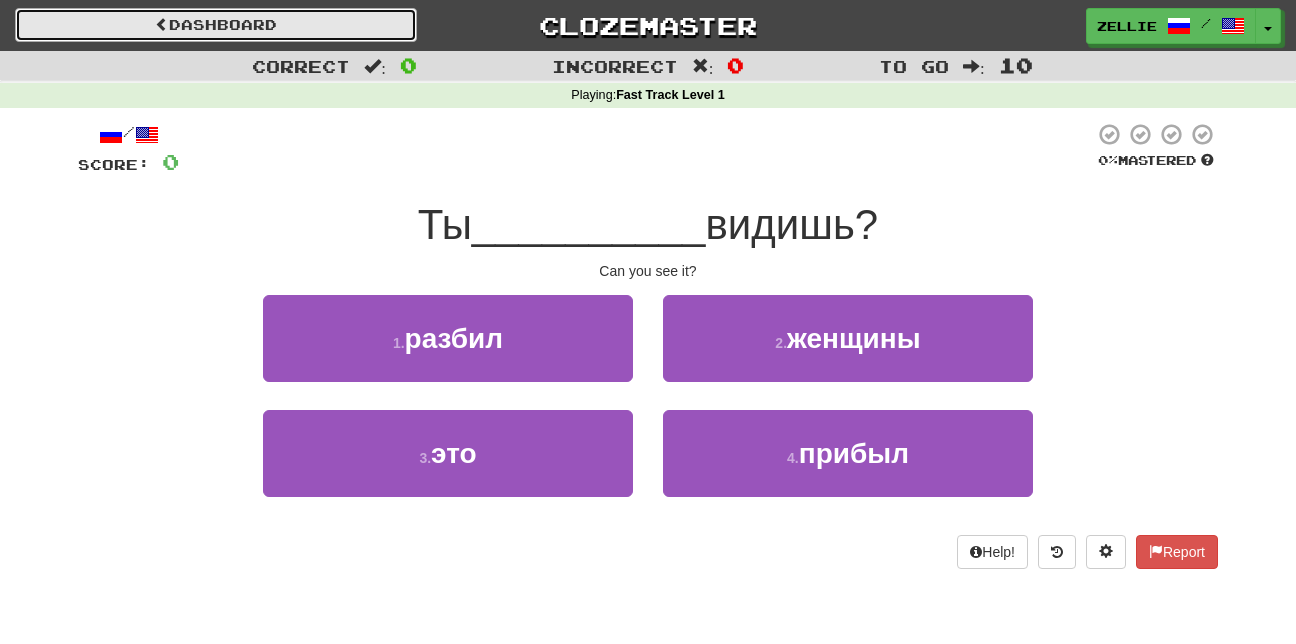 click on "Dashboard" at bounding box center (216, 25) 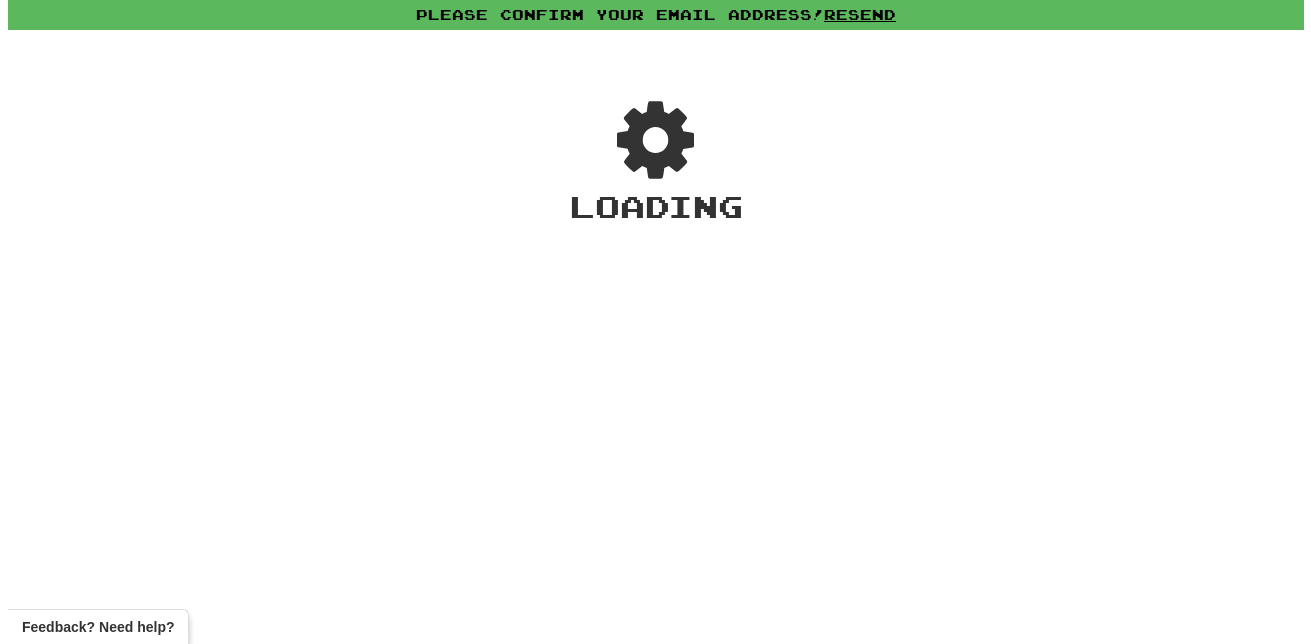 scroll, scrollTop: 0, scrollLeft: 0, axis: both 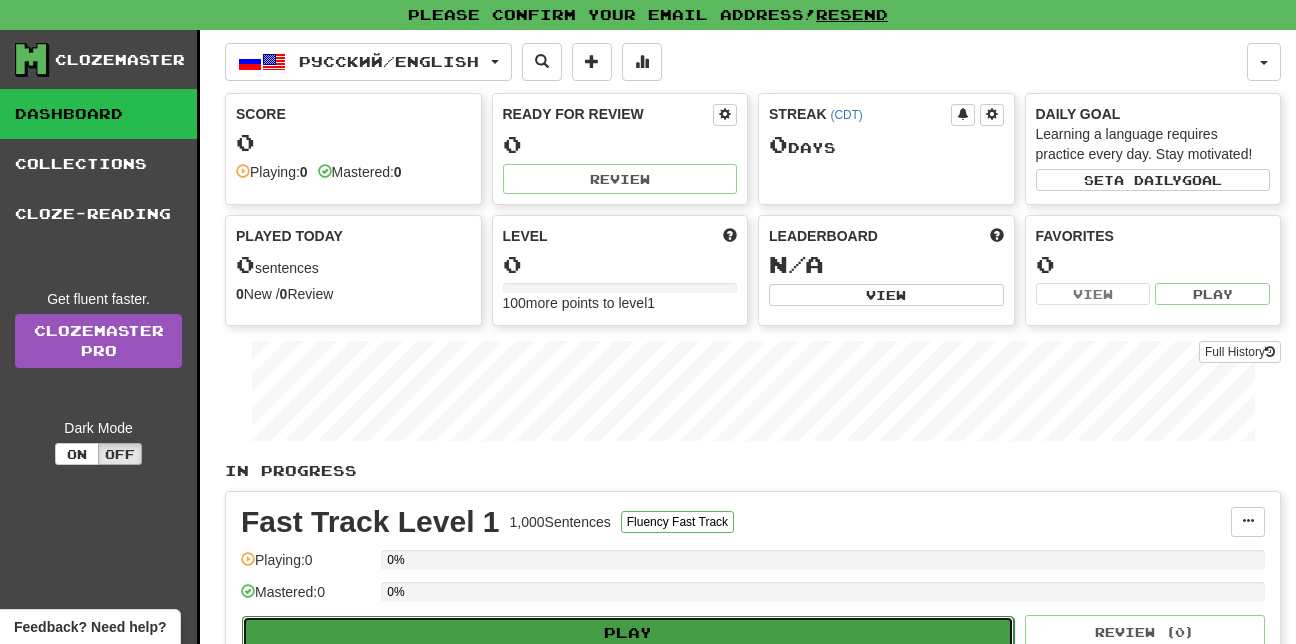 click on "Play" at bounding box center (628, 633) 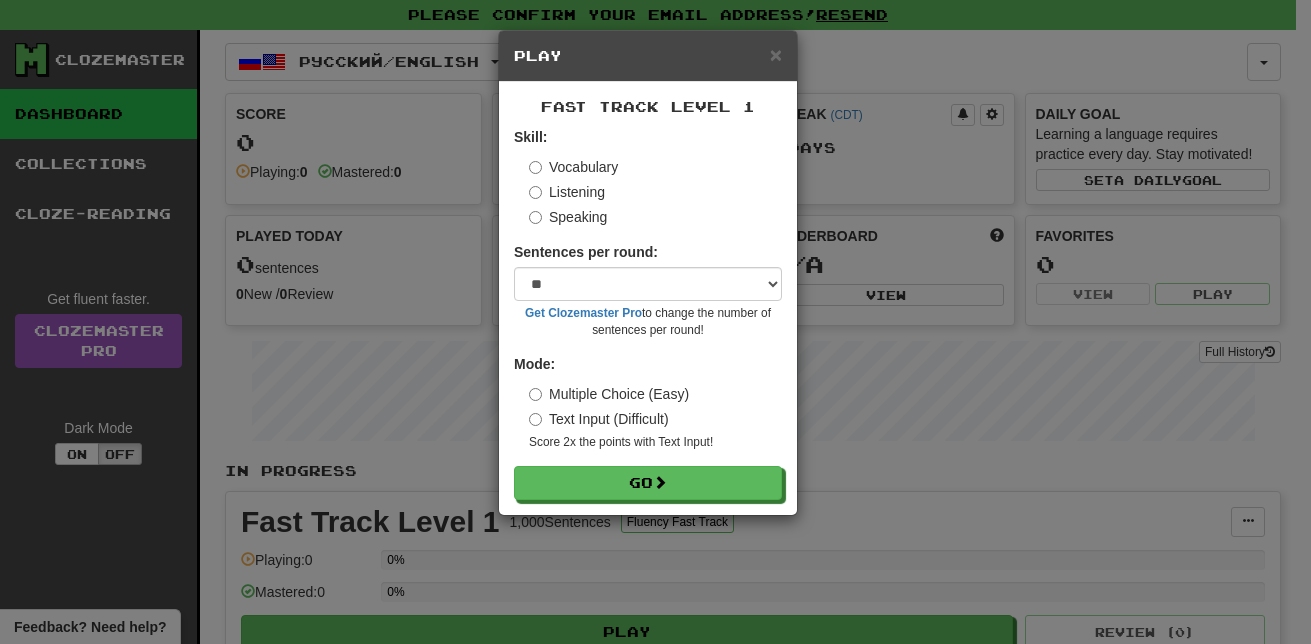 click on "Vocabulary Listening Speaking" at bounding box center [655, 192] 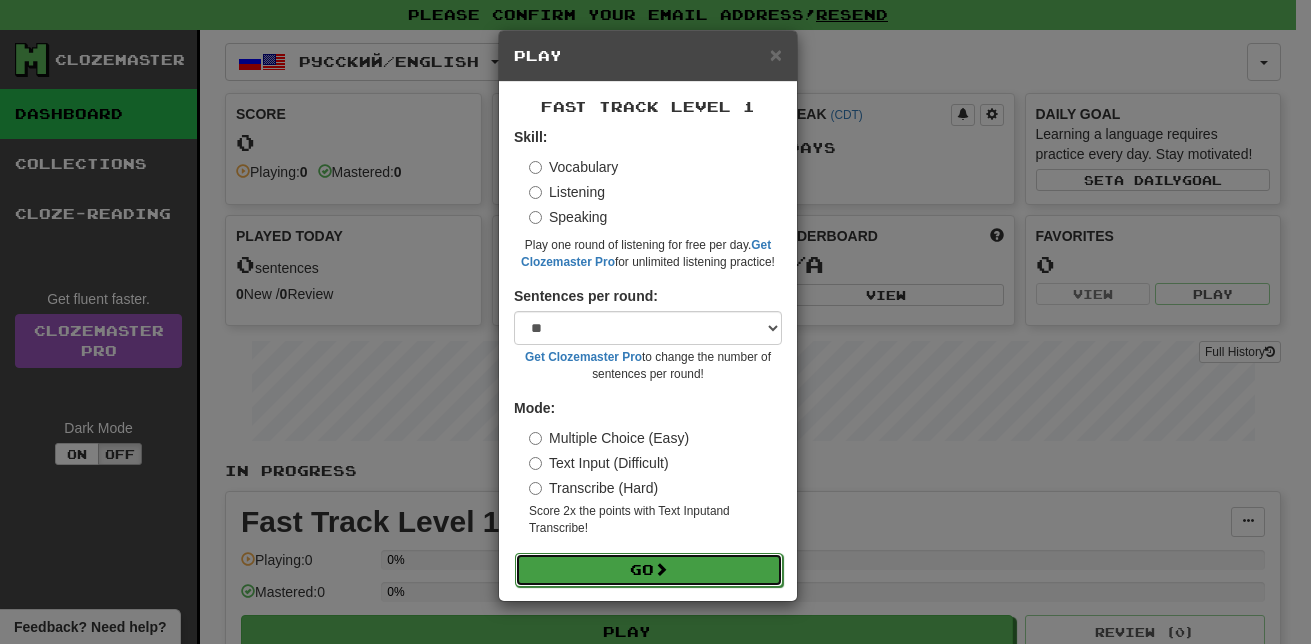 click on "Go" at bounding box center (649, 570) 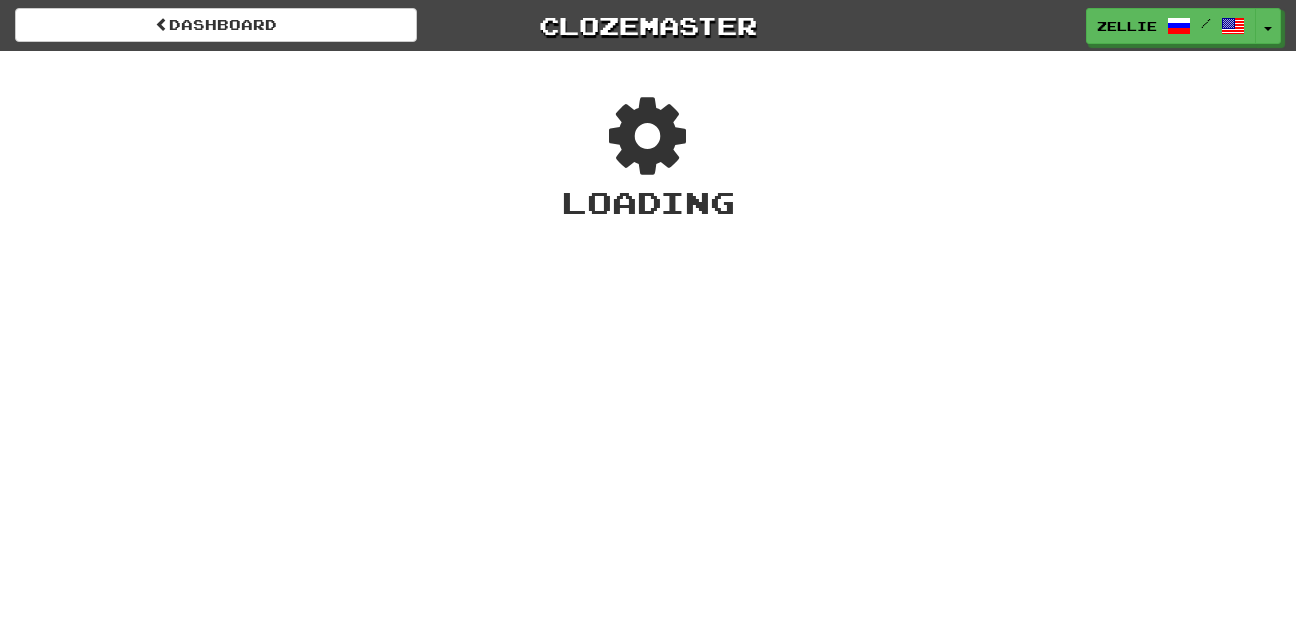 scroll, scrollTop: 0, scrollLeft: 0, axis: both 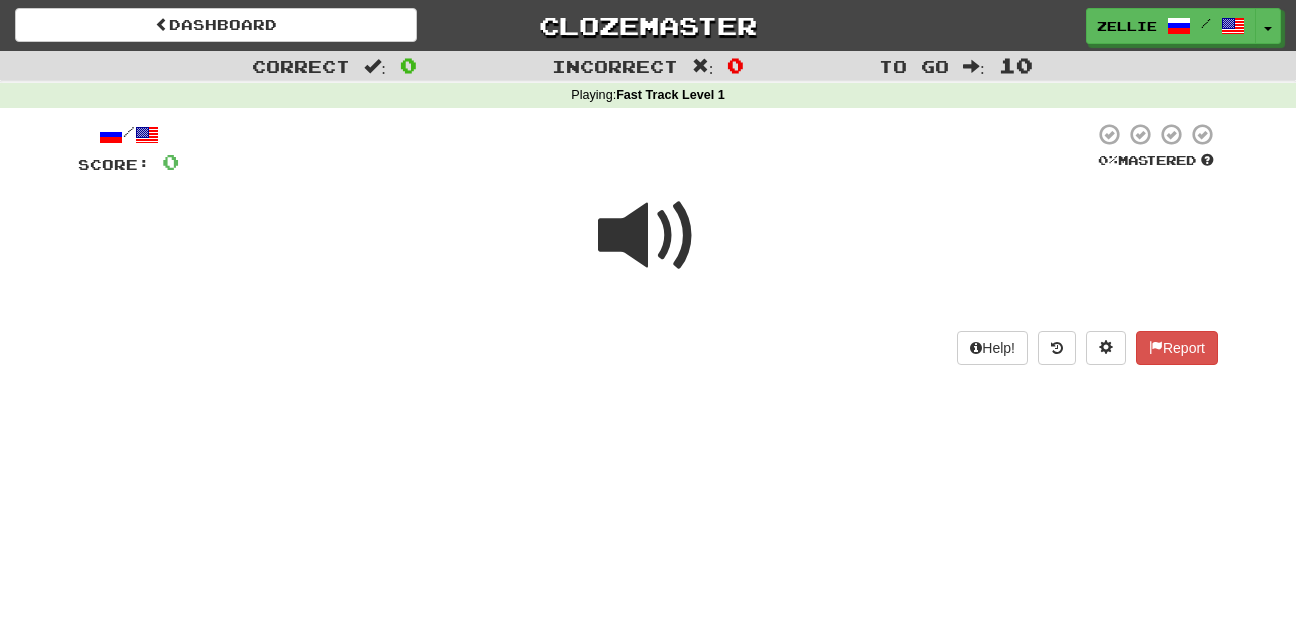 click at bounding box center (648, 236) 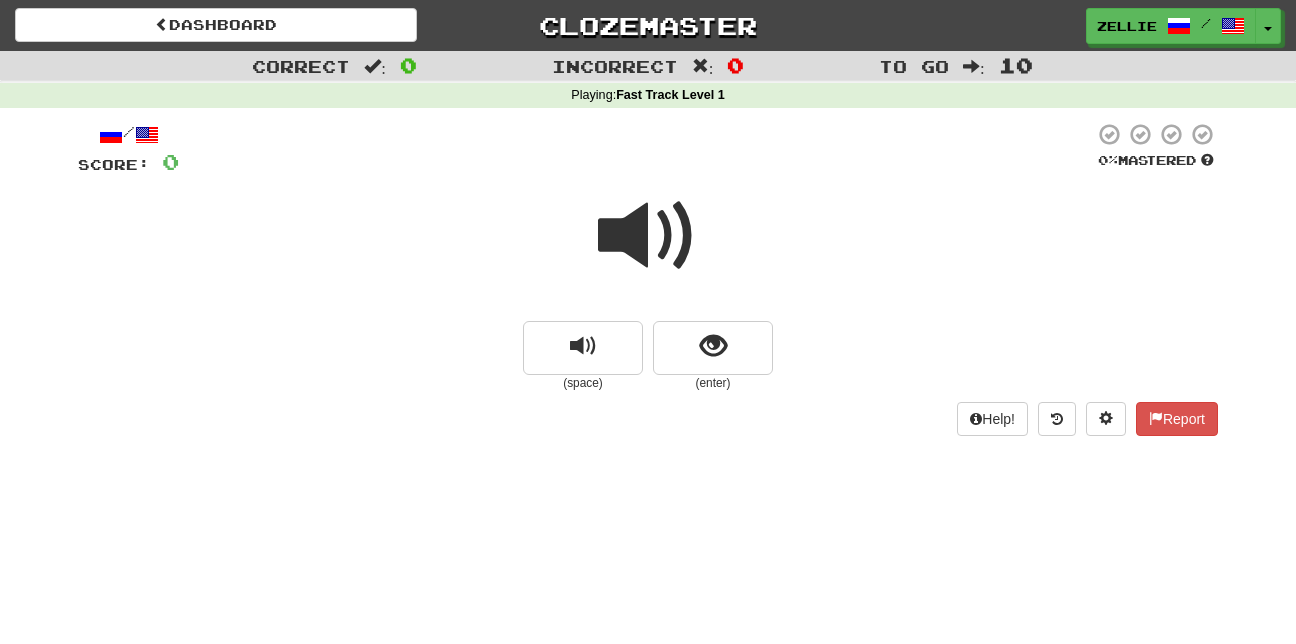 click at bounding box center (648, 236) 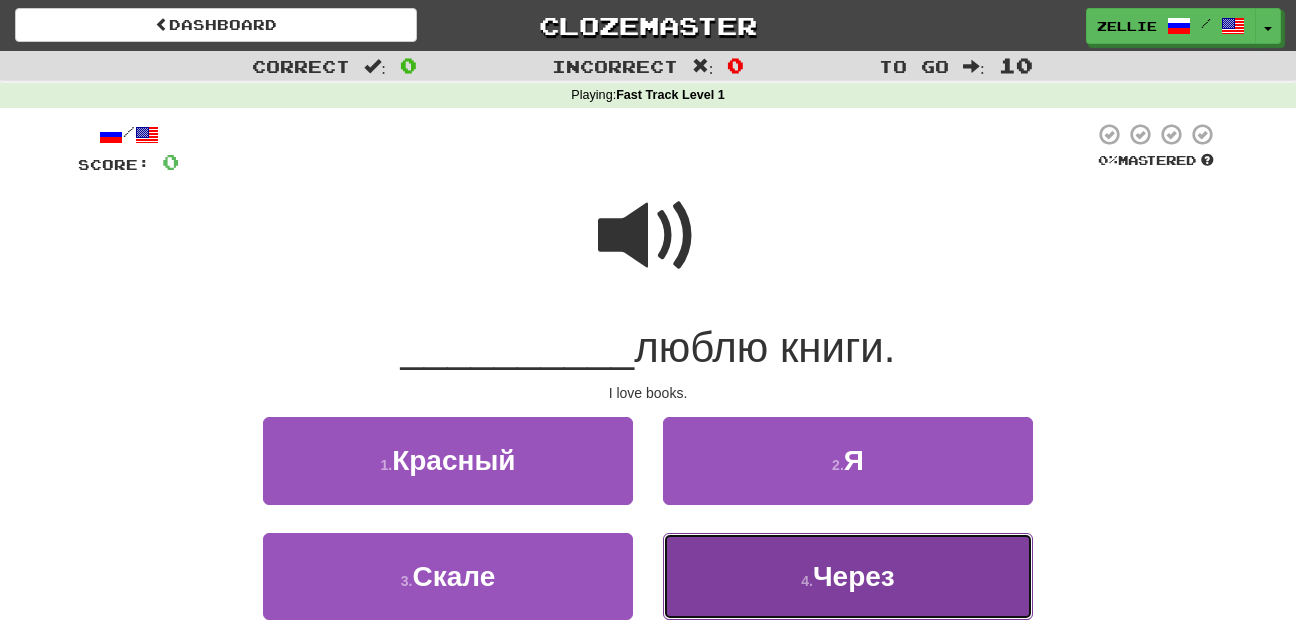 click on "4 .  Через" at bounding box center (448, 460) 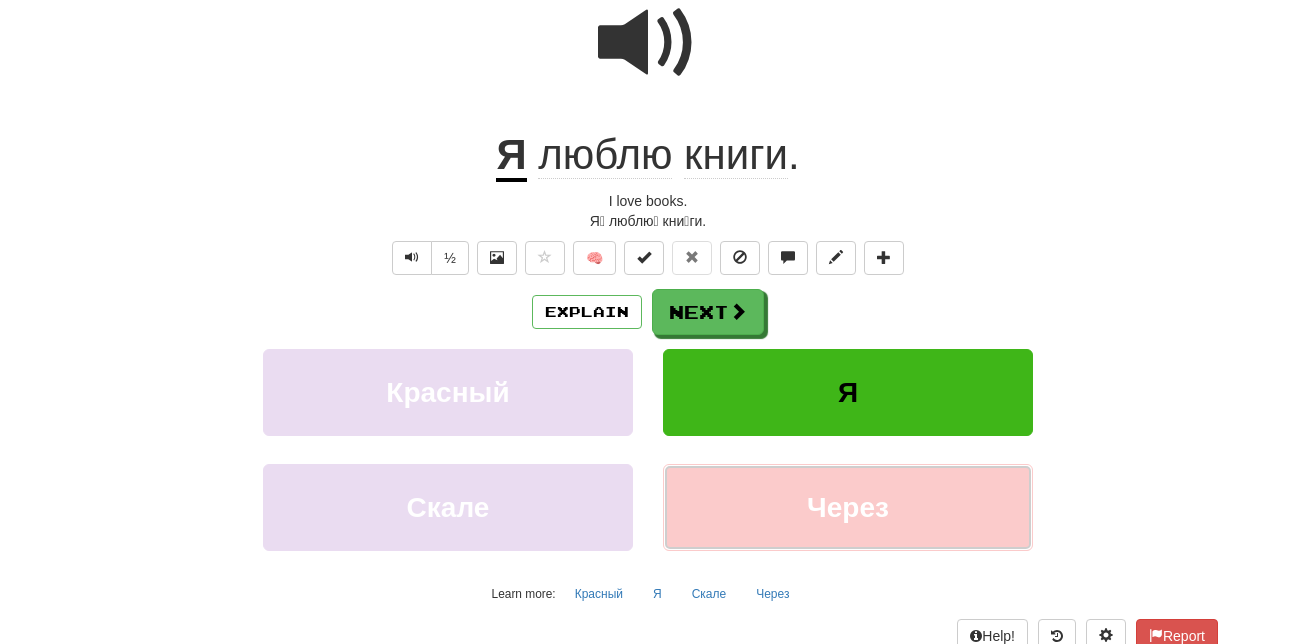 scroll, scrollTop: 300, scrollLeft: 0, axis: vertical 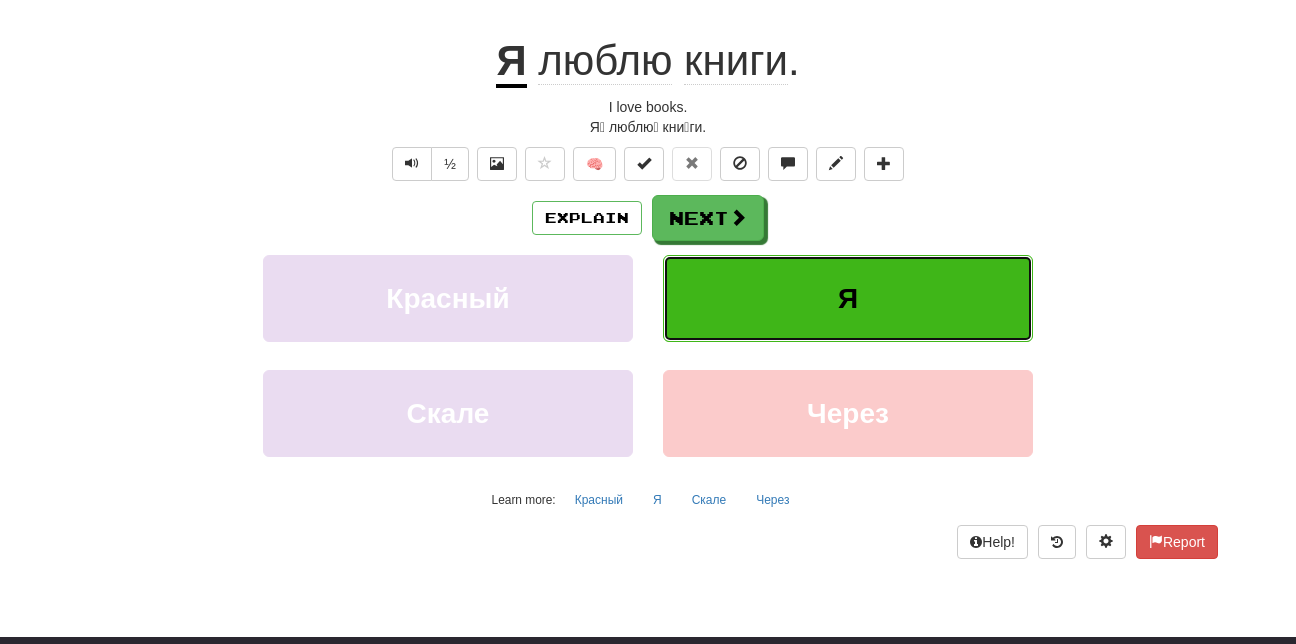drag, startPoint x: 856, startPoint y: 310, endPoint x: 743, endPoint y: 314, distance: 113.07078 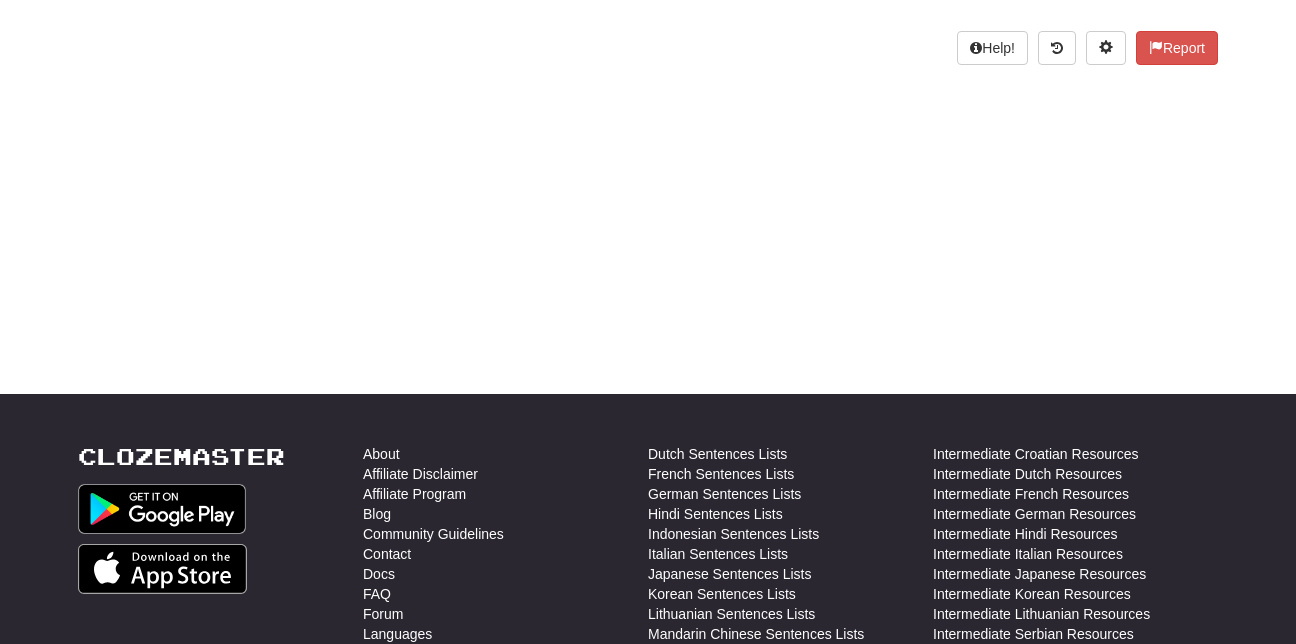 scroll, scrollTop: 0, scrollLeft: 0, axis: both 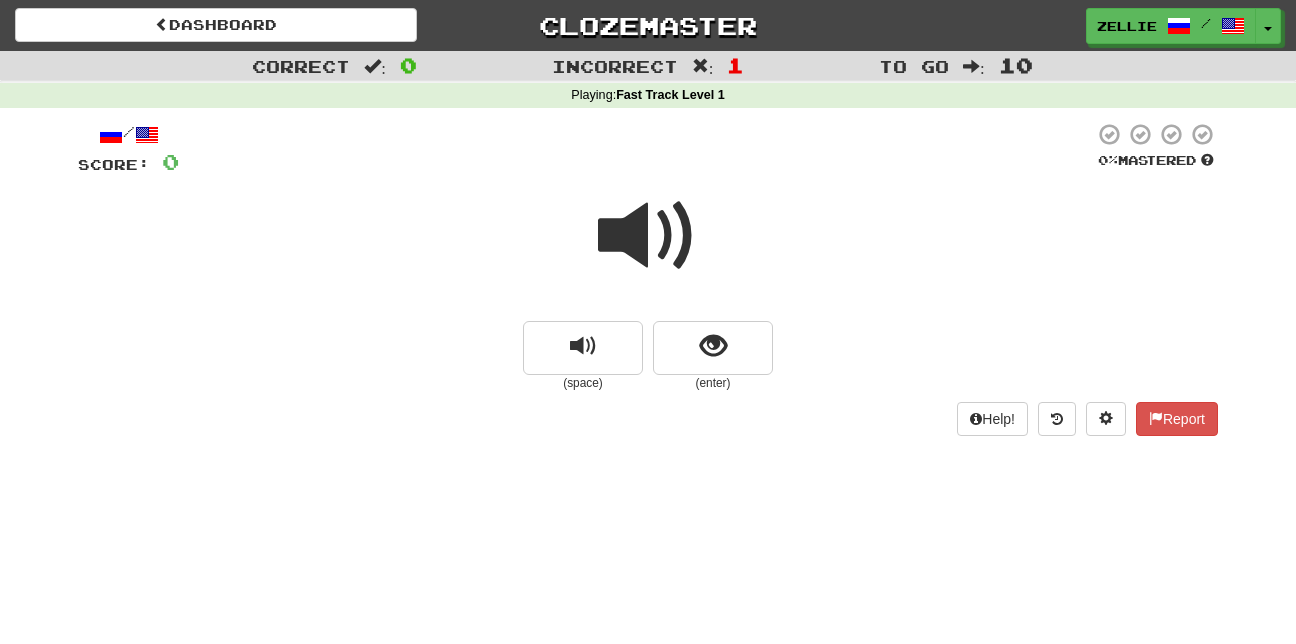 click at bounding box center (648, 236) 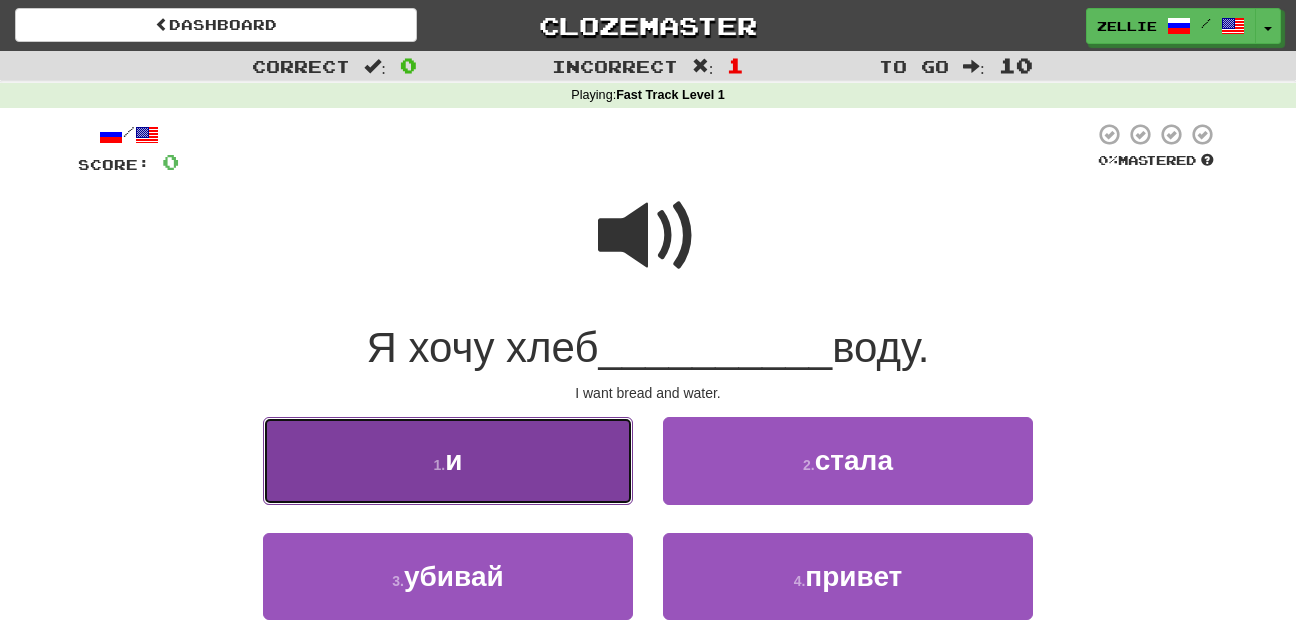 click on "1 .  и" at bounding box center (448, 460) 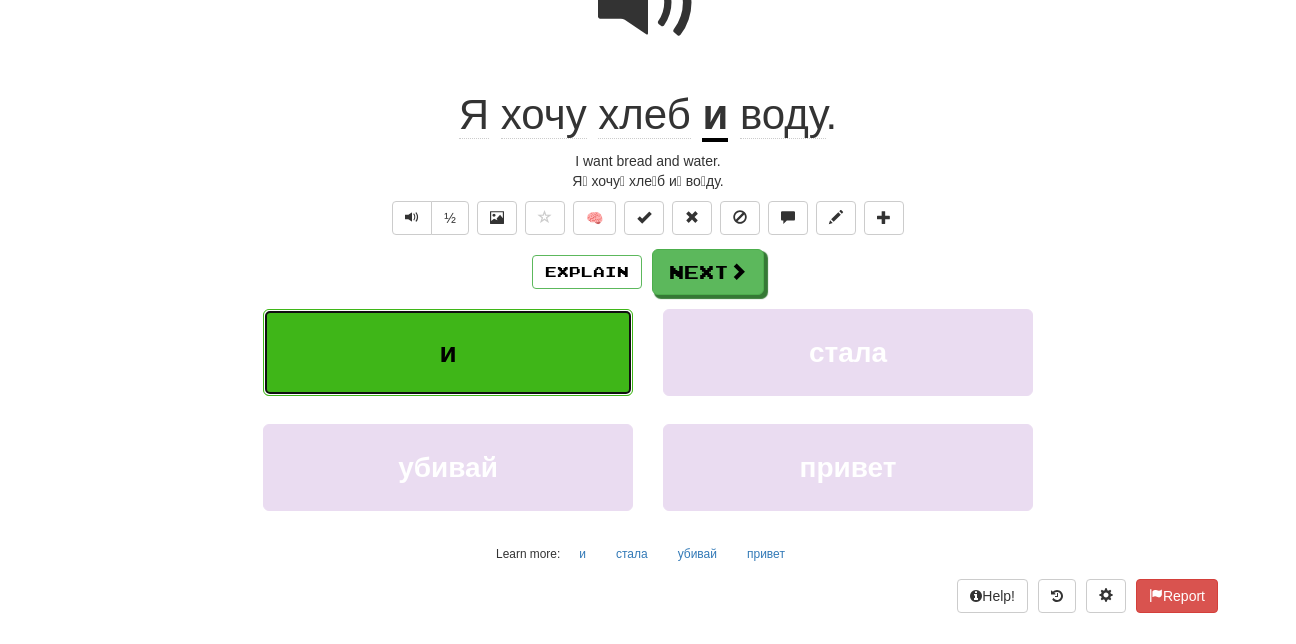 scroll, scrollTop: 200, scrollLeft: 0, axis: vertical 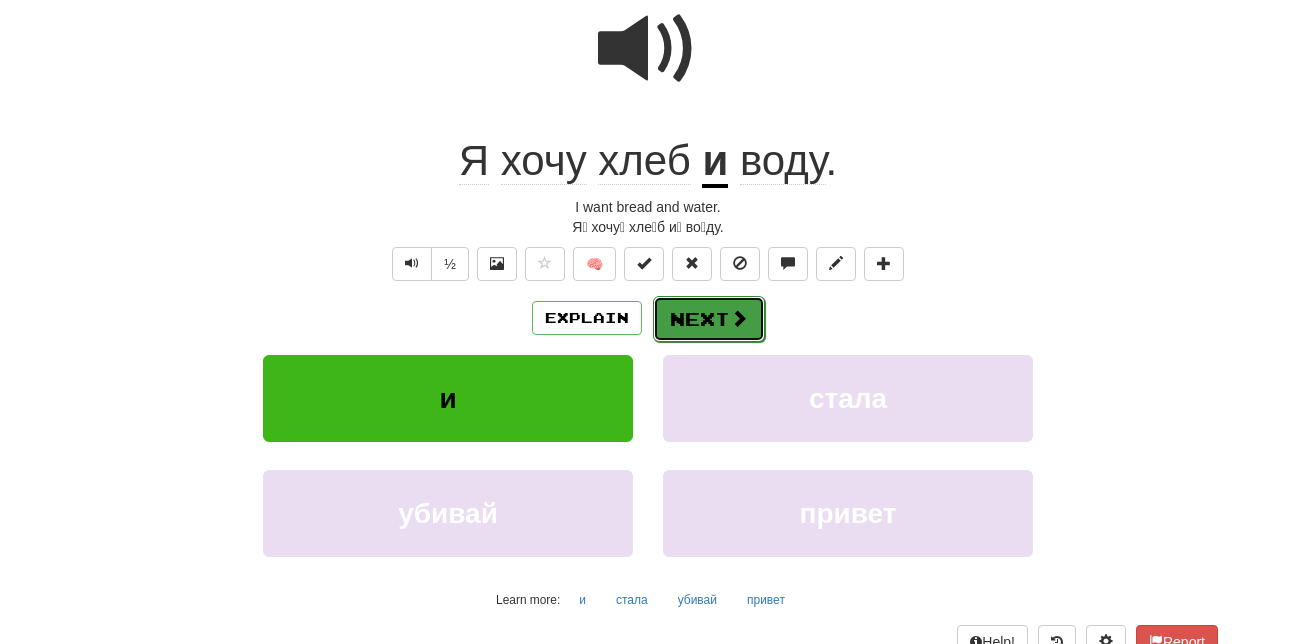 click on "Next" at bounding box center (709, 319) 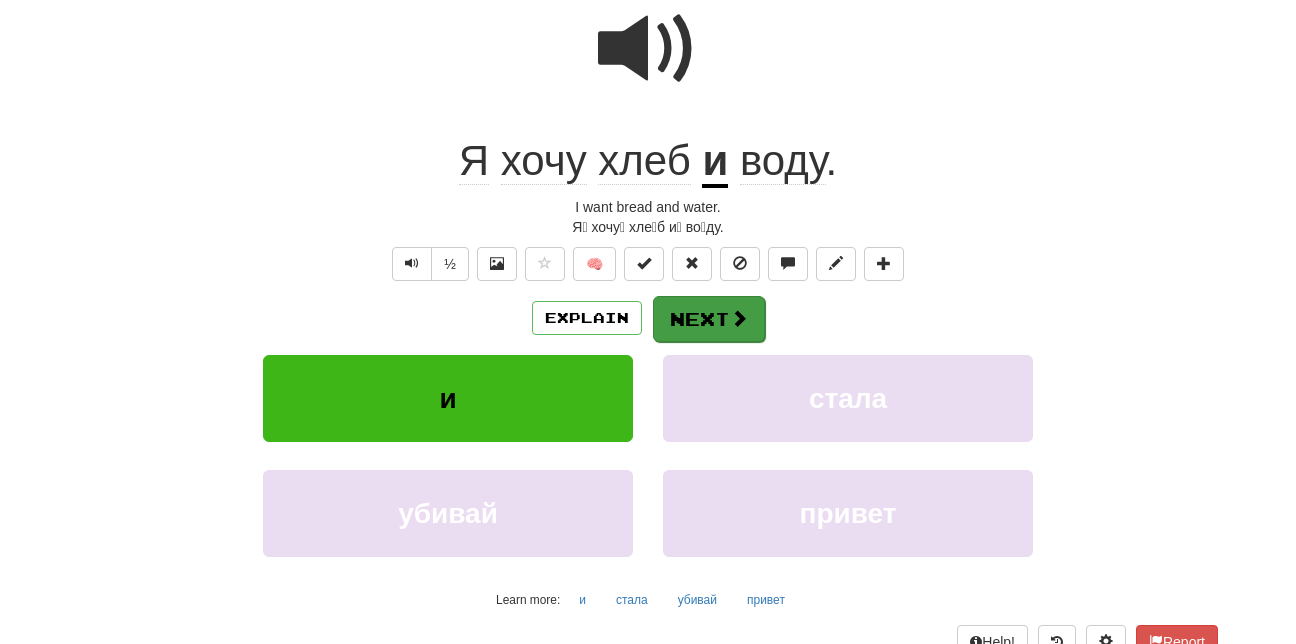 scroll, scrollTop: 0, scrollLeft: 0, axis: both 